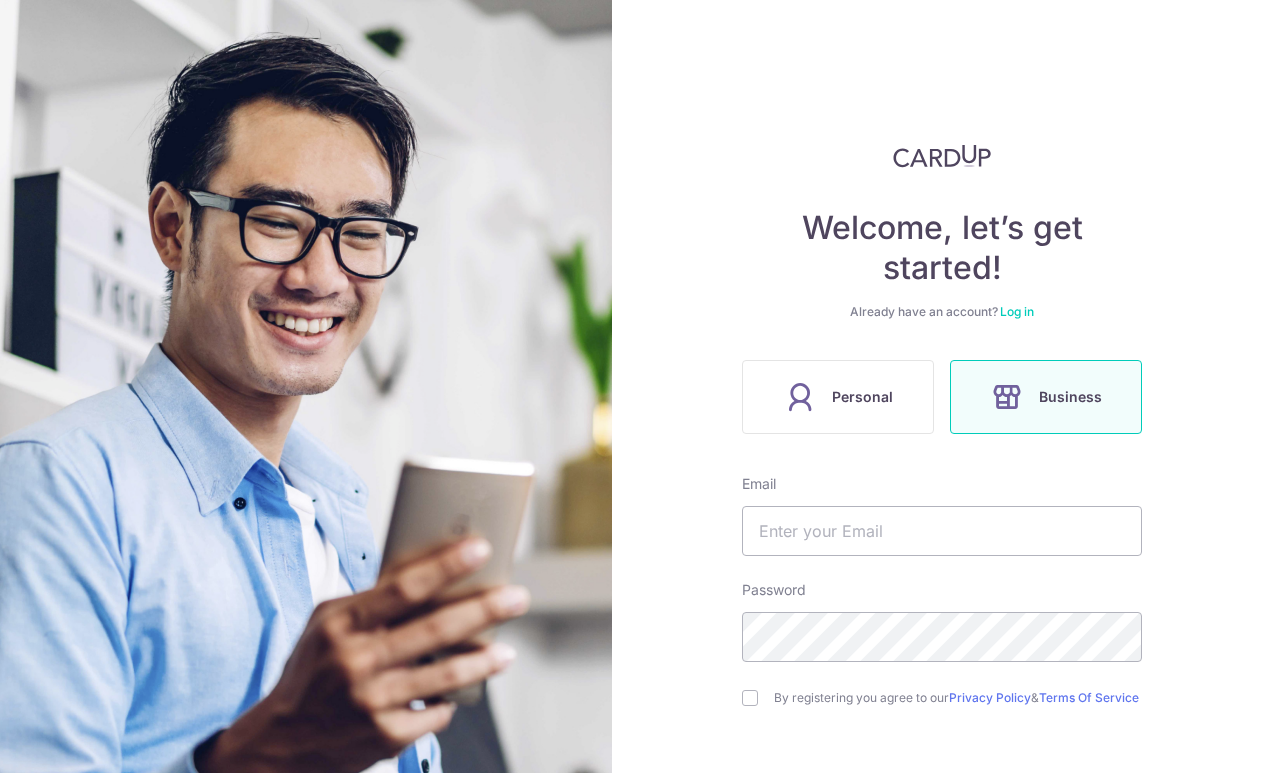 scroll, scrollTop: 0, scrollLeft: 0, axis: both 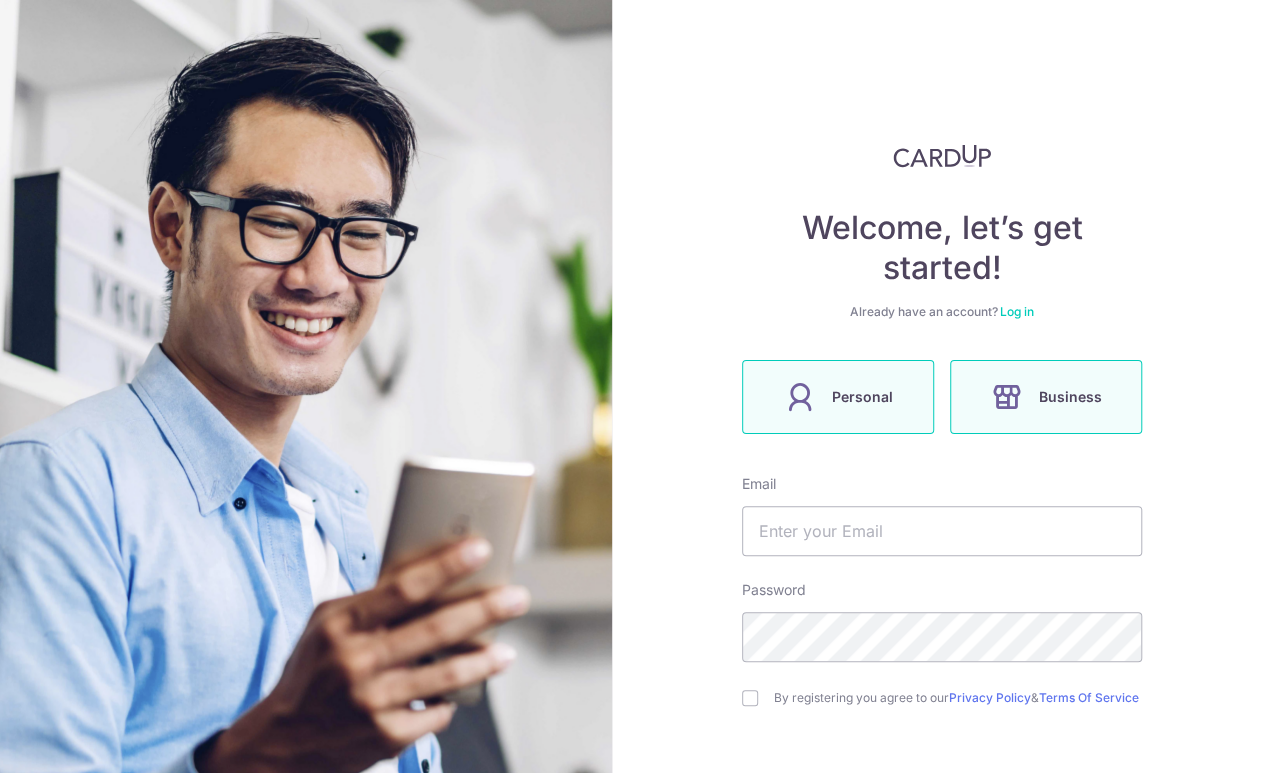 click on "Personal" at bounding box center [838, 397] 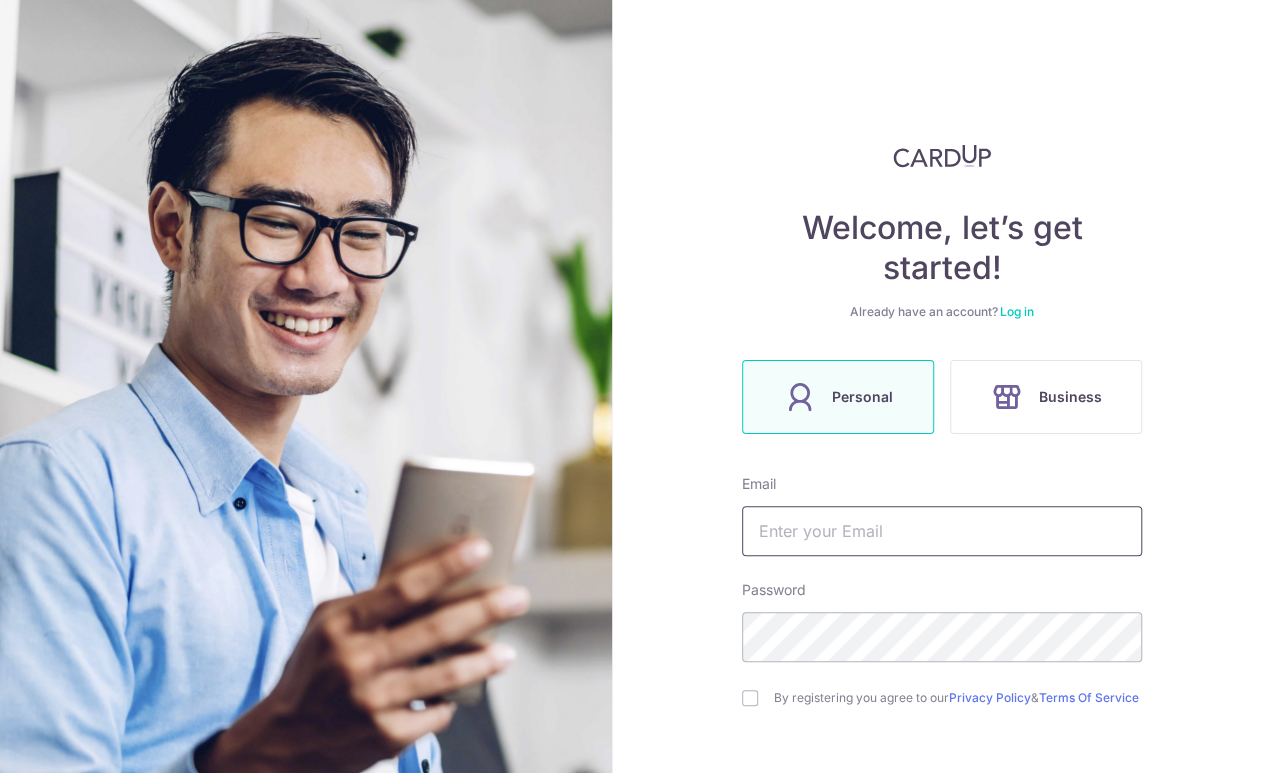 click at bounding box center [942, 531] 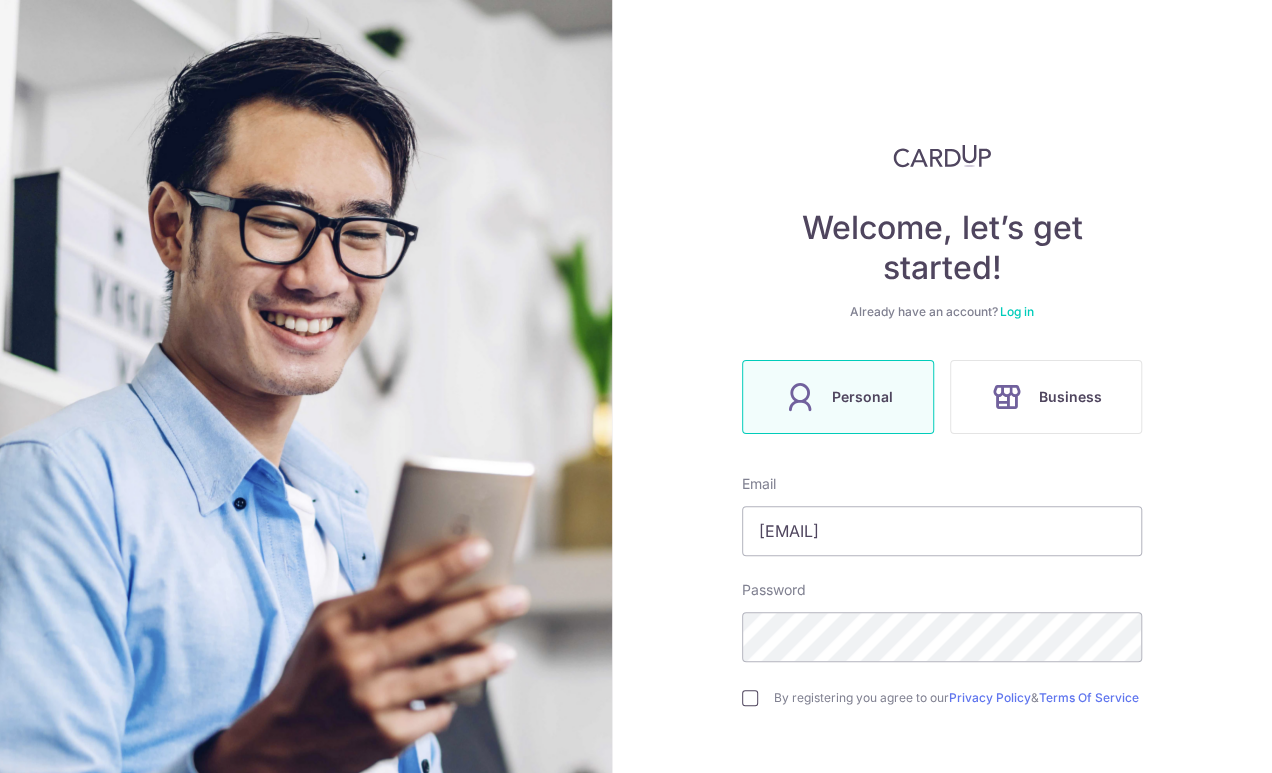 click at bounding box center [750, 698] 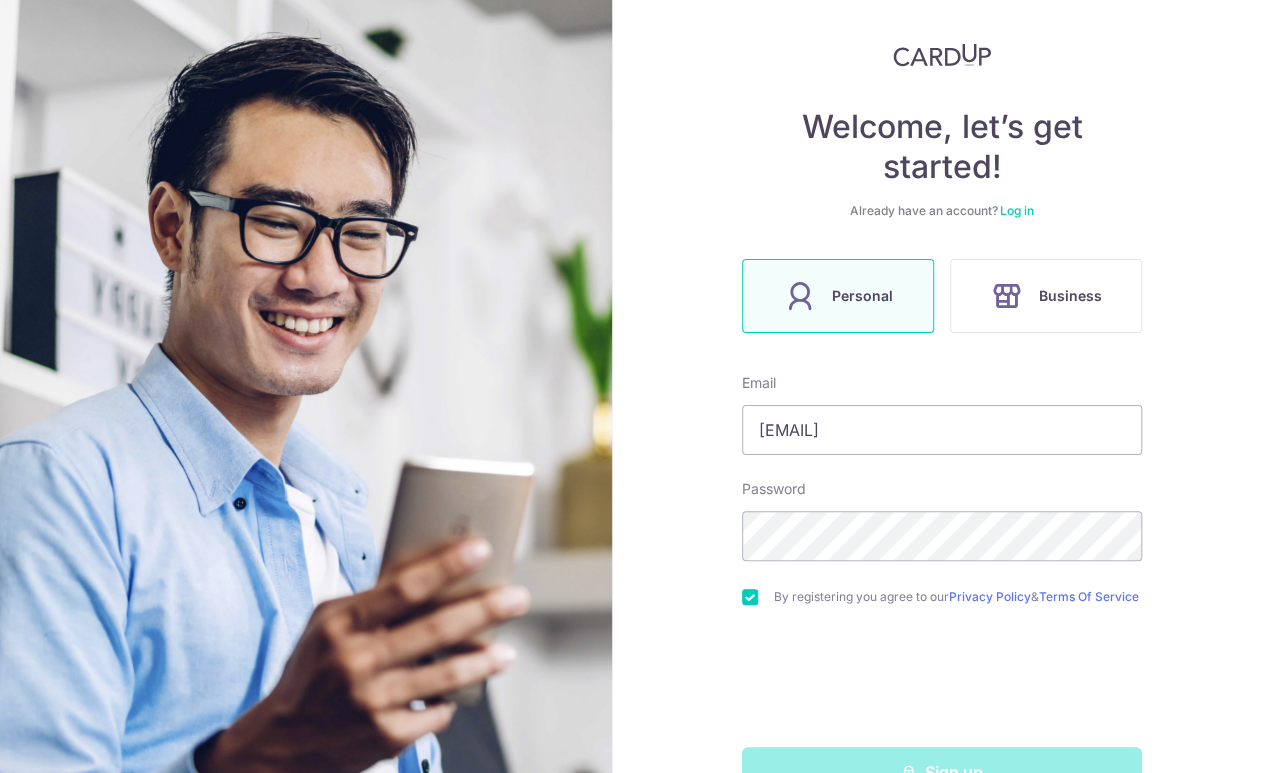 scroll, scrollTop: 164, scrollLeft: 0, axis: vertical 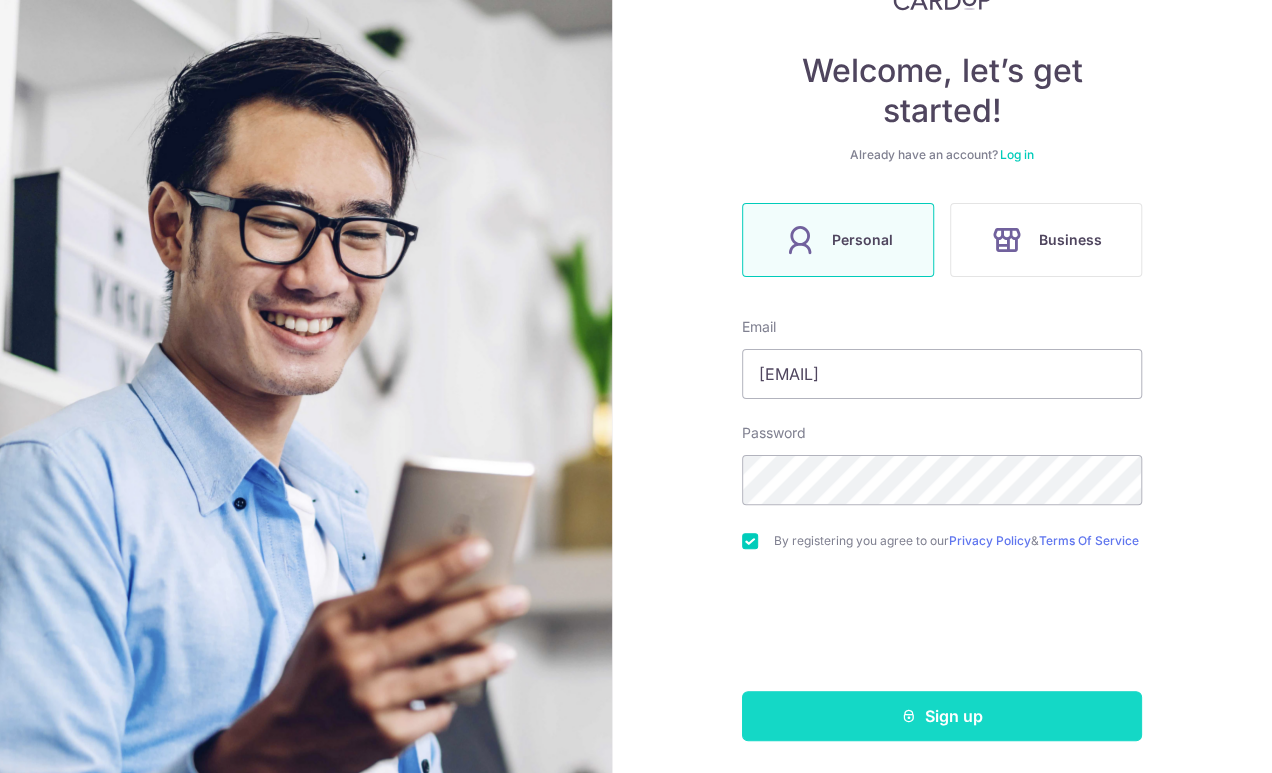 click on "Sign up" at bounding box center [942, 716] 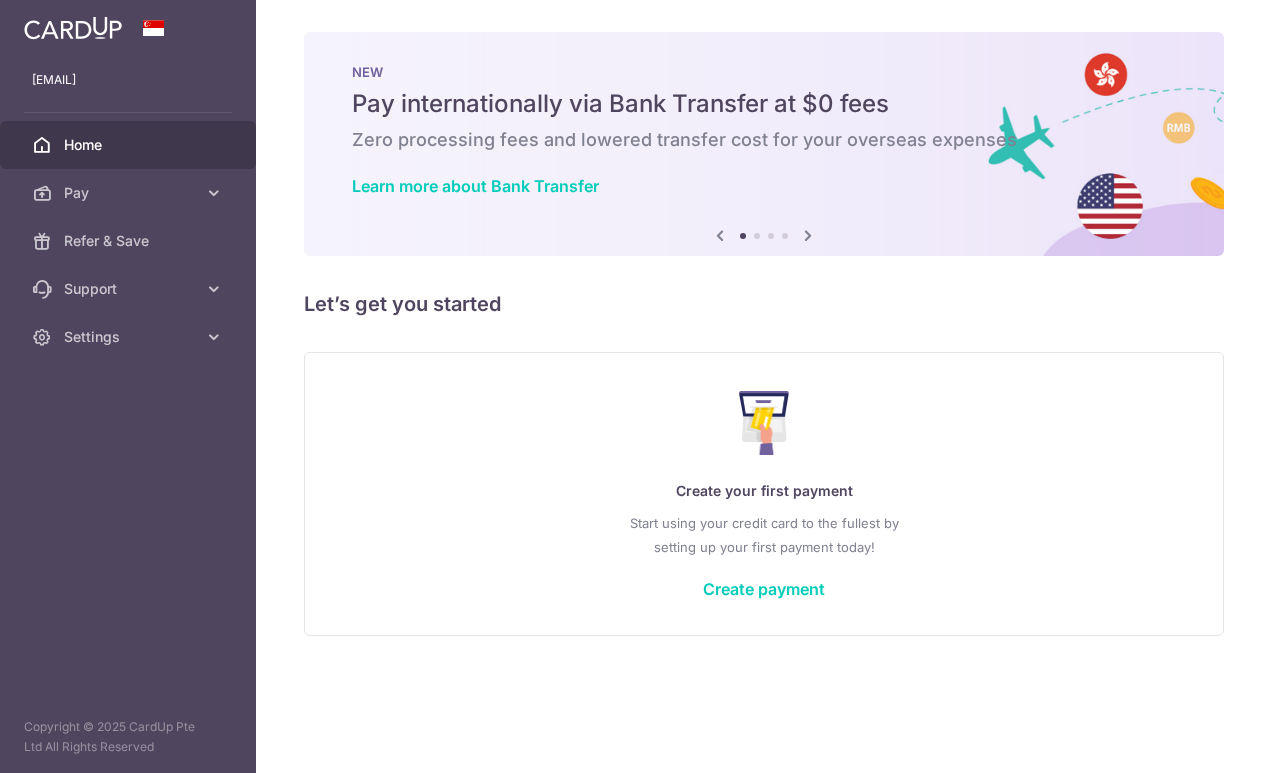 scroll, scrollTop: 0, scrollLeft: 0, axis: both 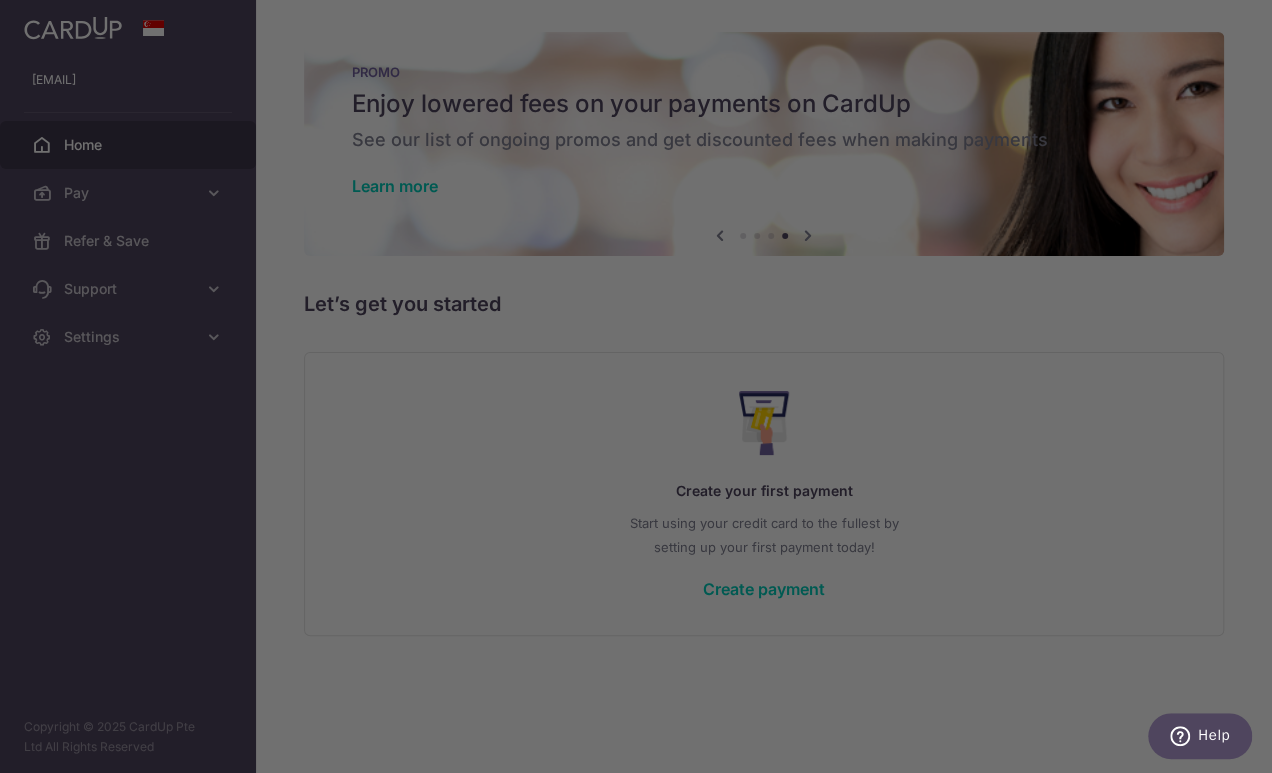 click at bounding box center [642, 390] 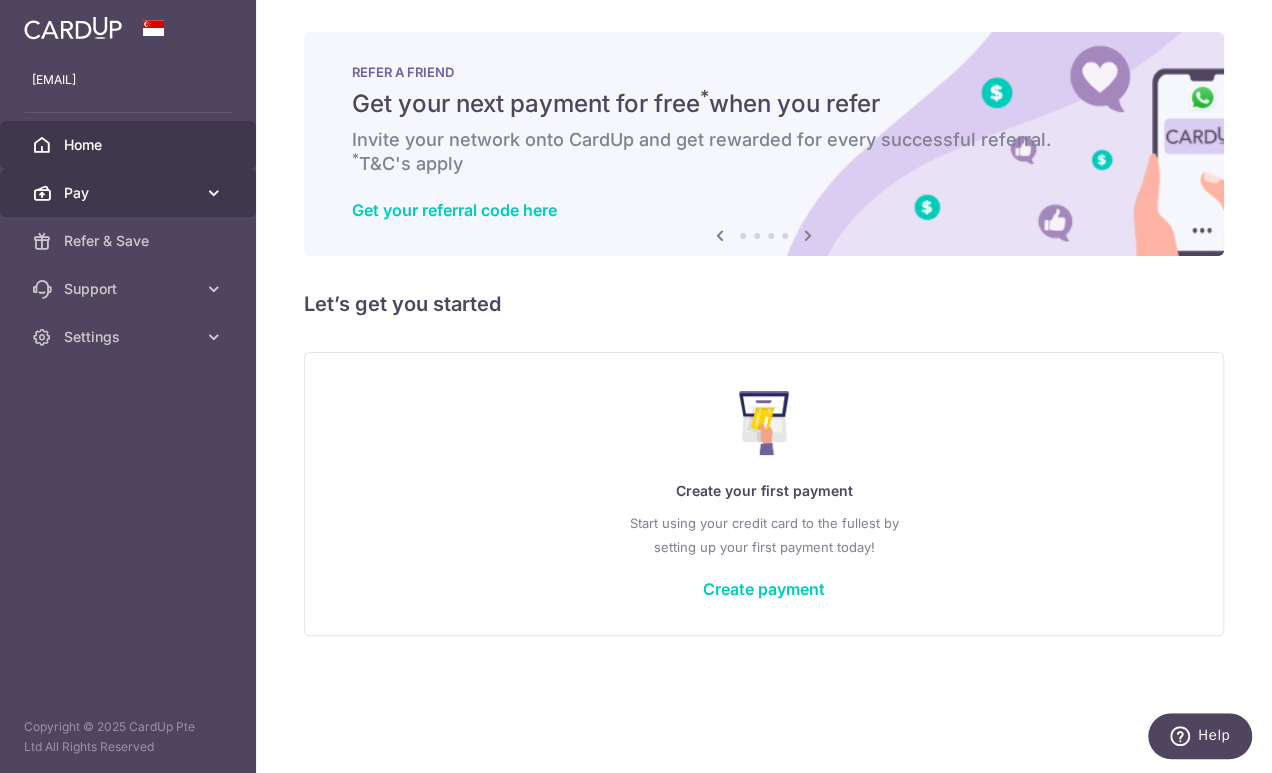 click on "Pay" at bounding box center (130, 193) 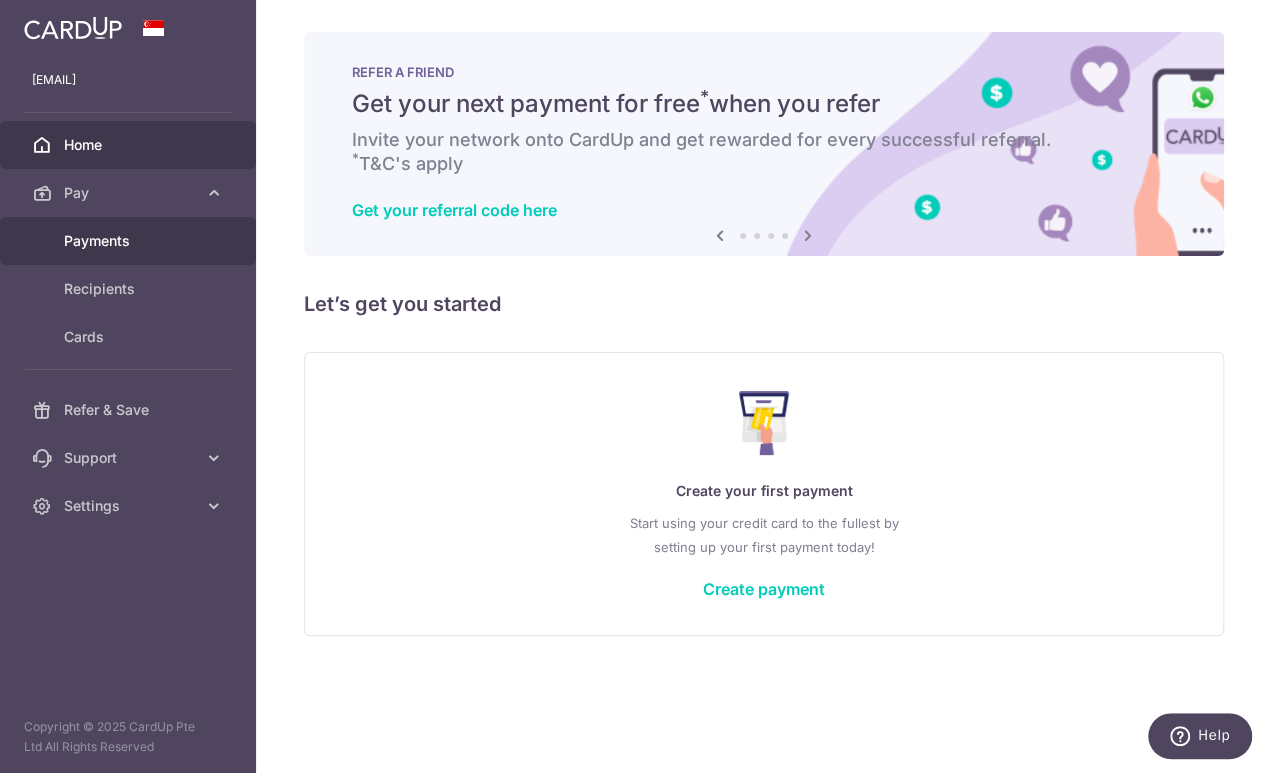 click on "Payments" at bounding box center (130, 241) 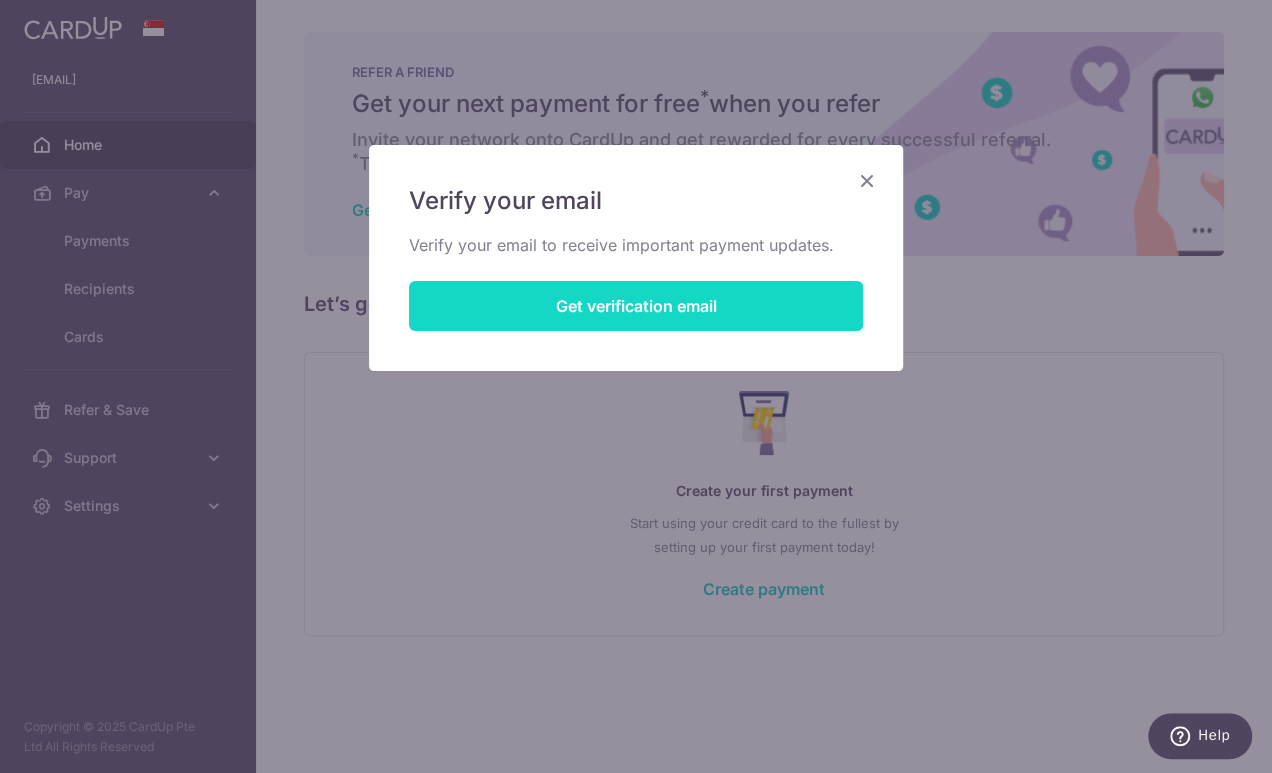 click on "Get verification email" at bounding box center [636, 306] 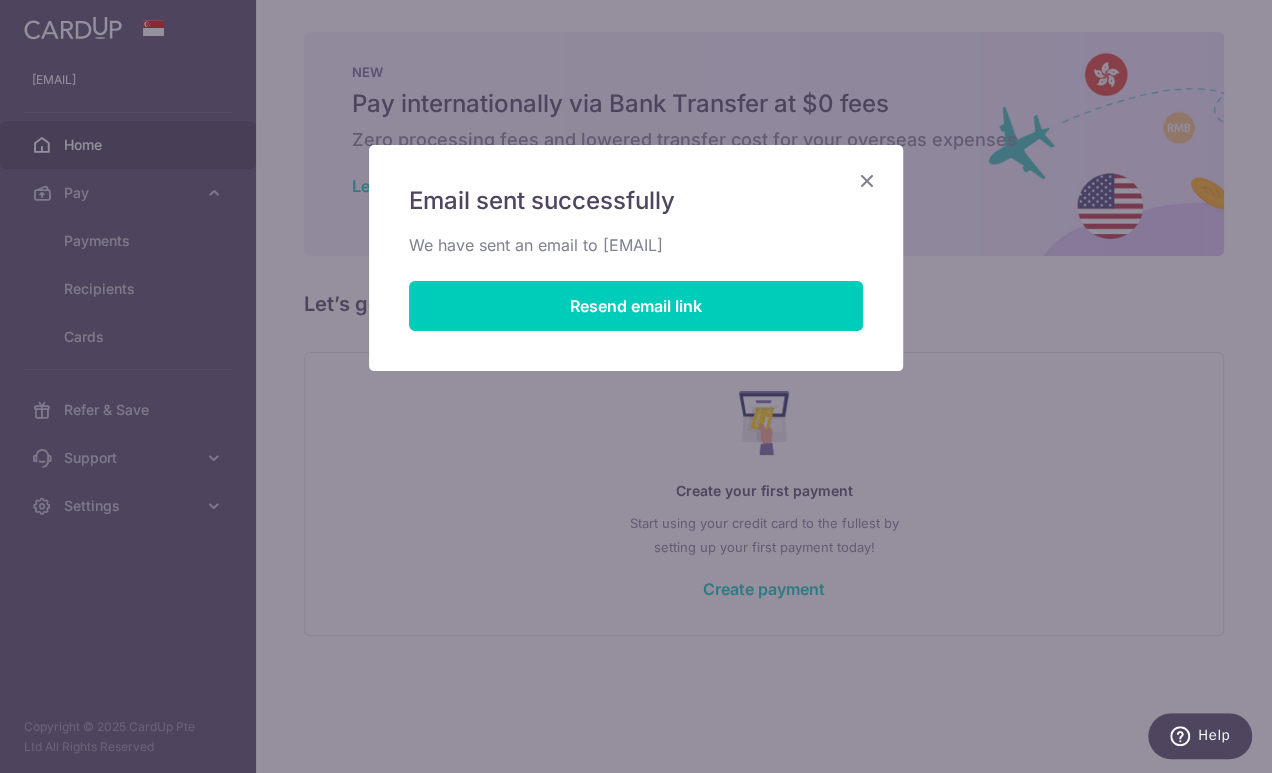 click at bounding box center (867, 180) 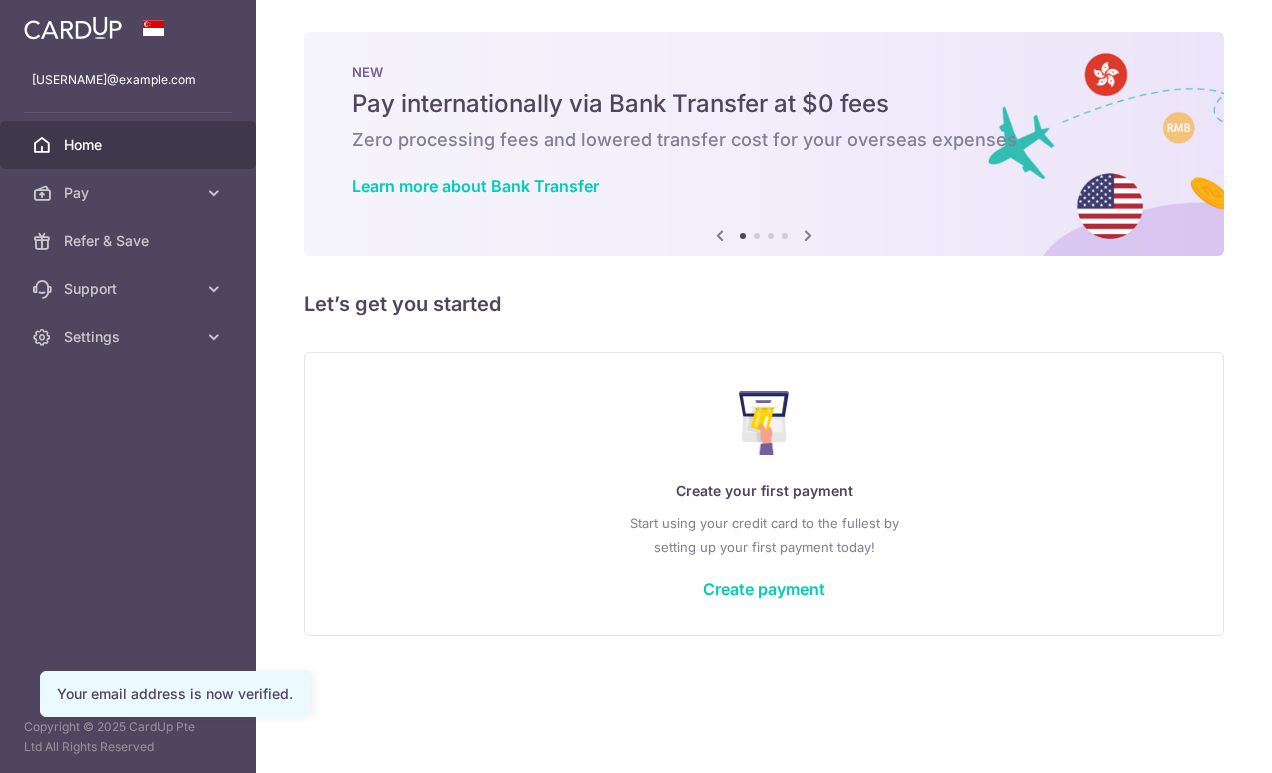 scroll, scrollTop: 0, scrollLeft: 0, axis: both 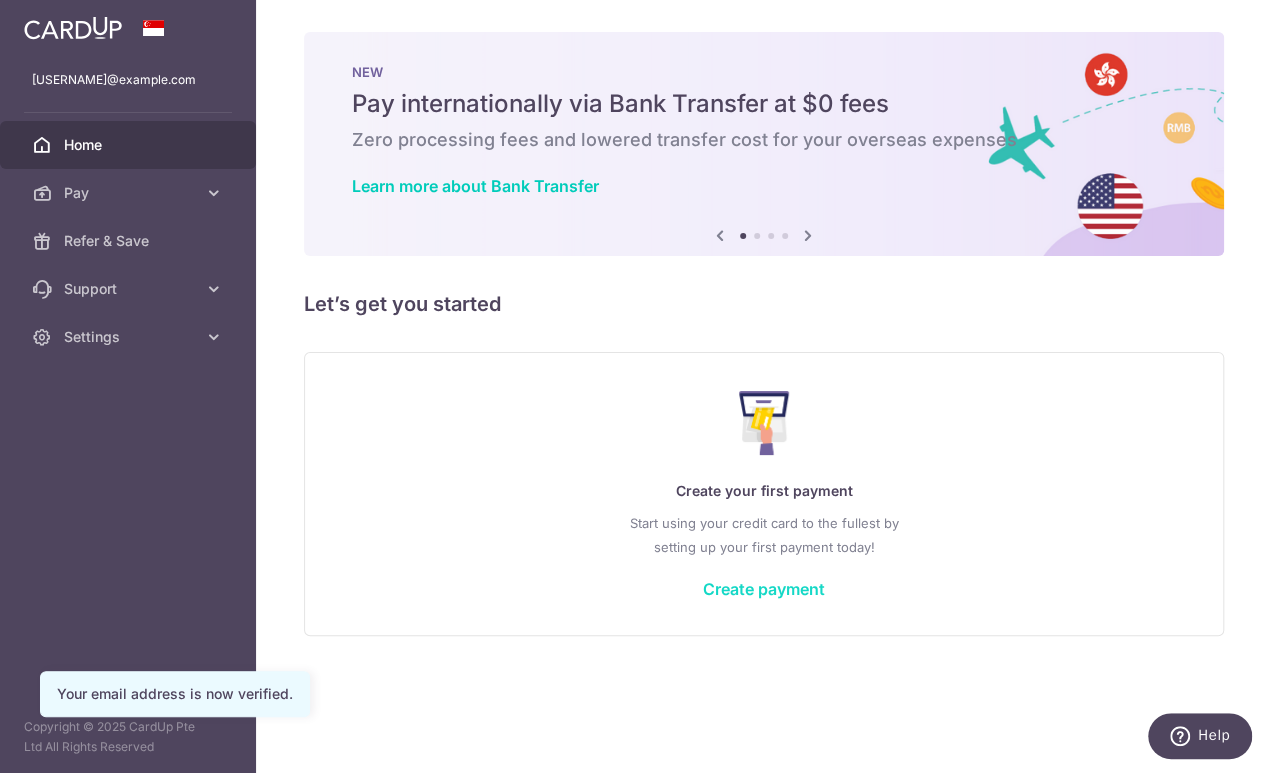 click on "Create payment" at bounding box center [764, 589] 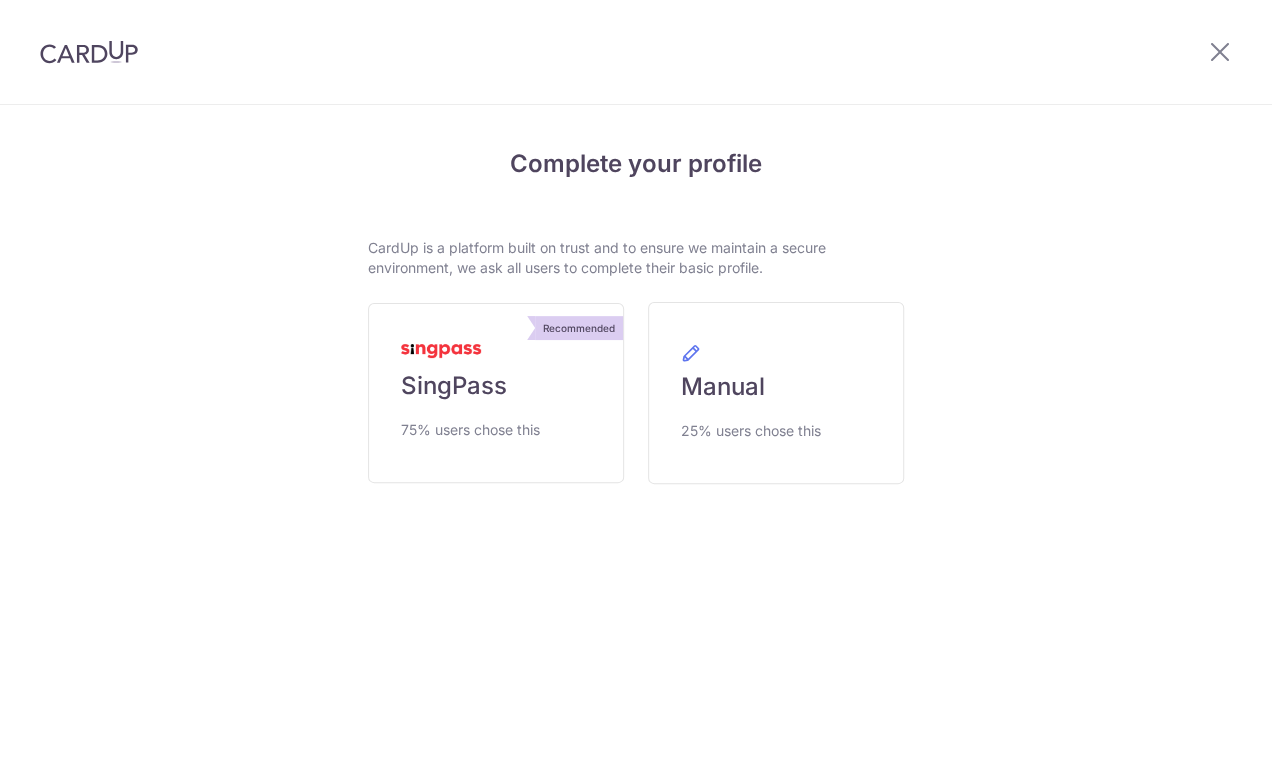 scroll, scrollTop: 0, scrollLeft: 0, axis: both 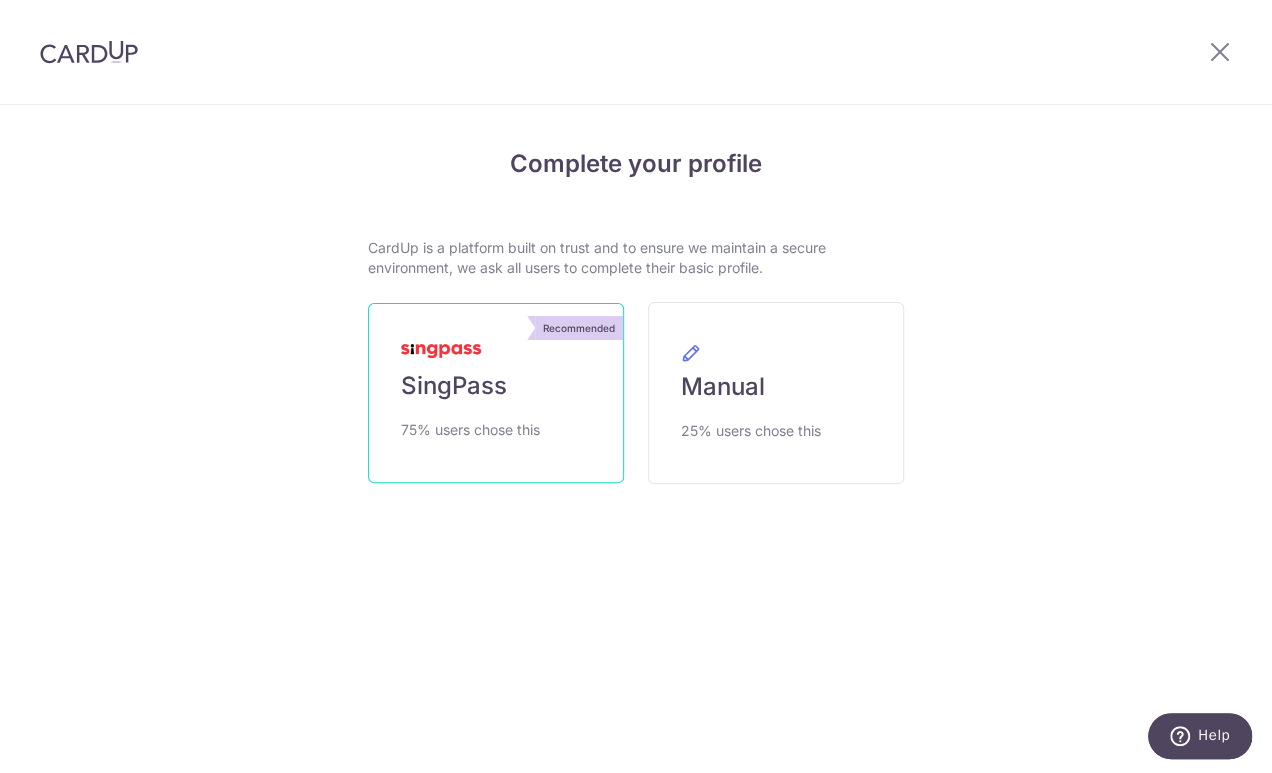 click on "SingPass" at bounding box center [454, 386] 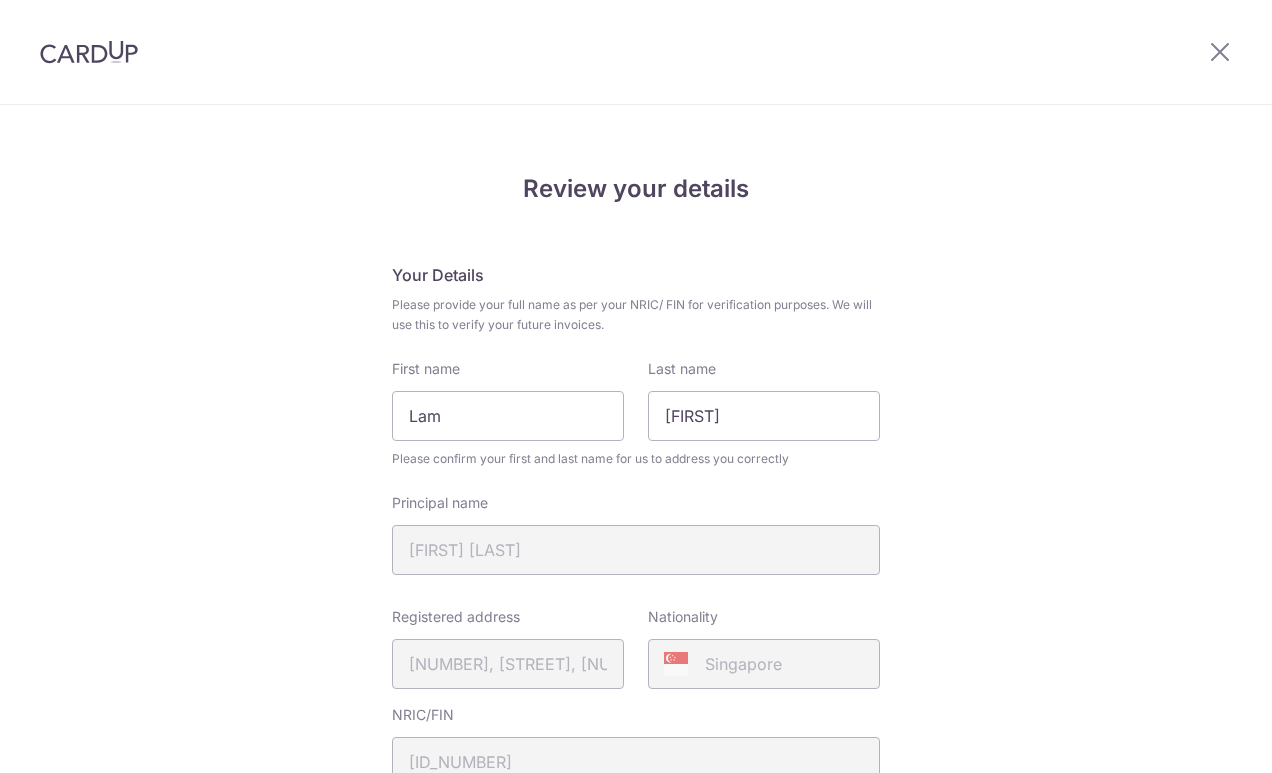 scroll, scrollTop: 0, scrollLeft: 0, axis: both 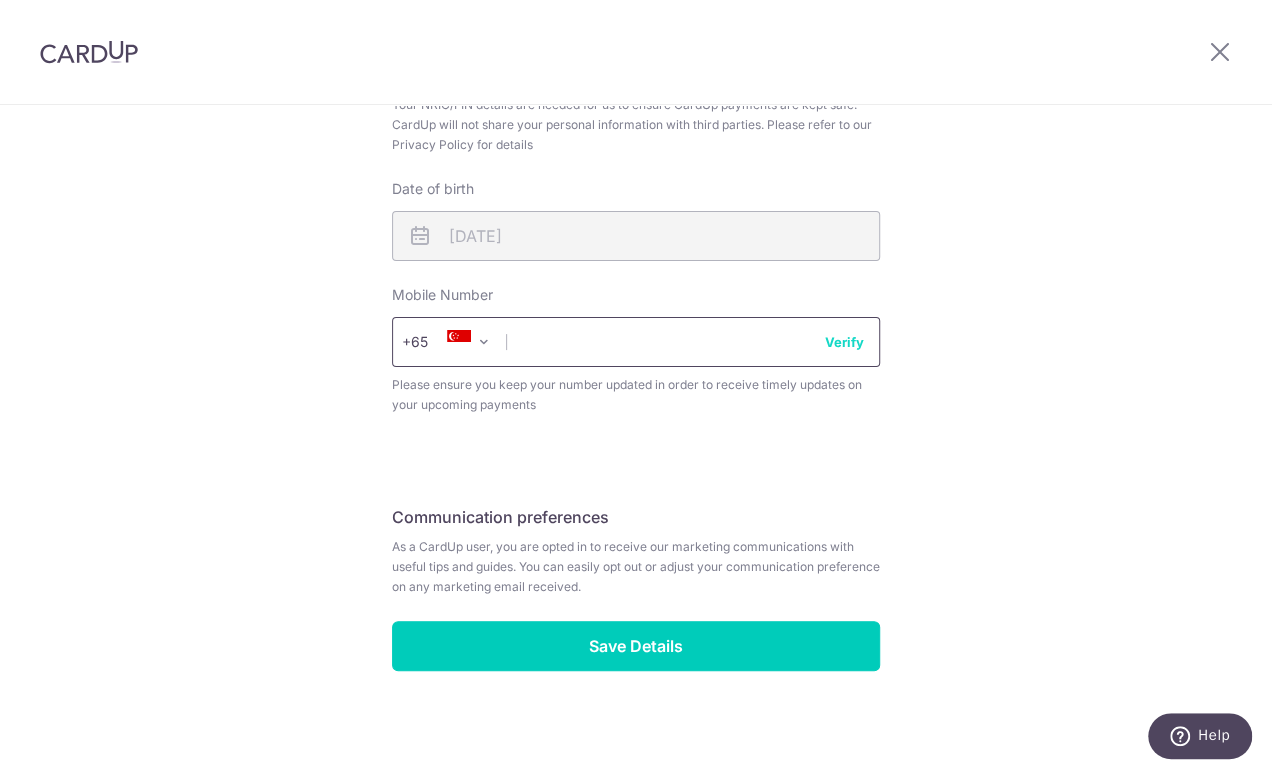 click at bounding box center (636, 342) 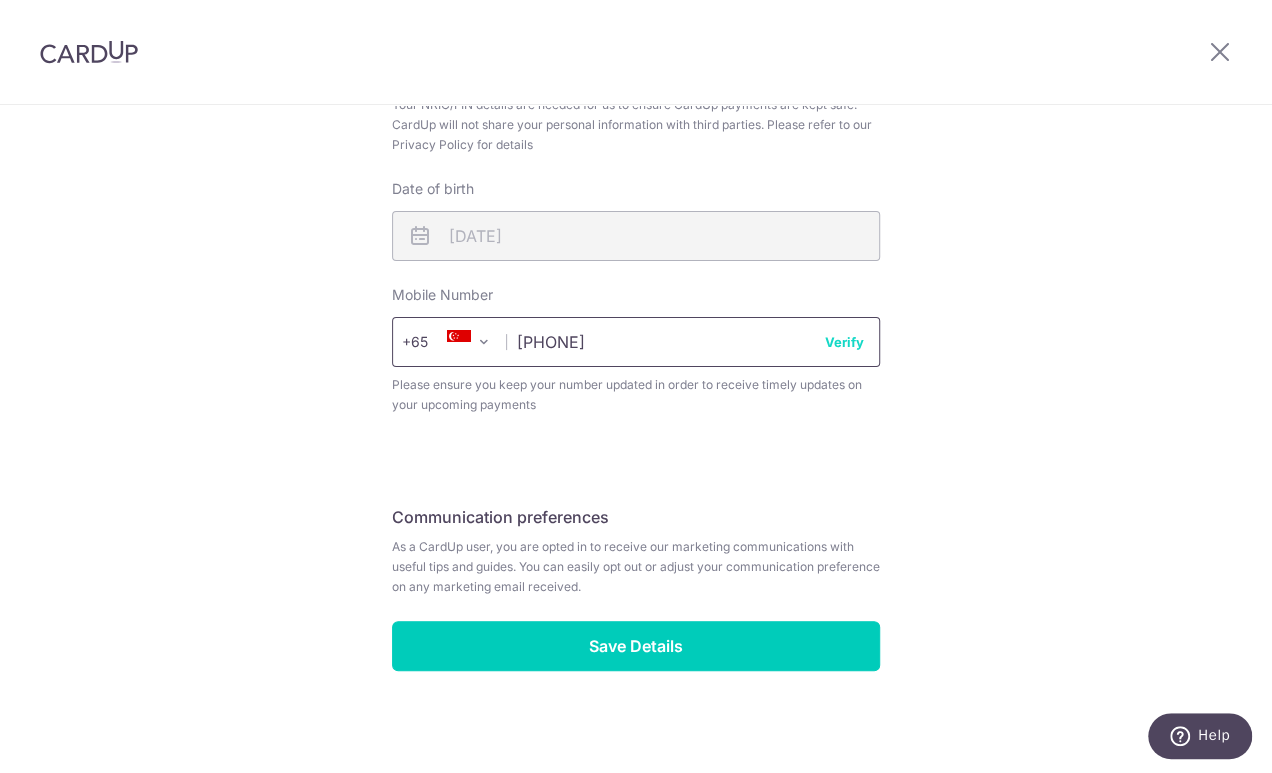 click on "Verify" at bounding box center [844, 342] 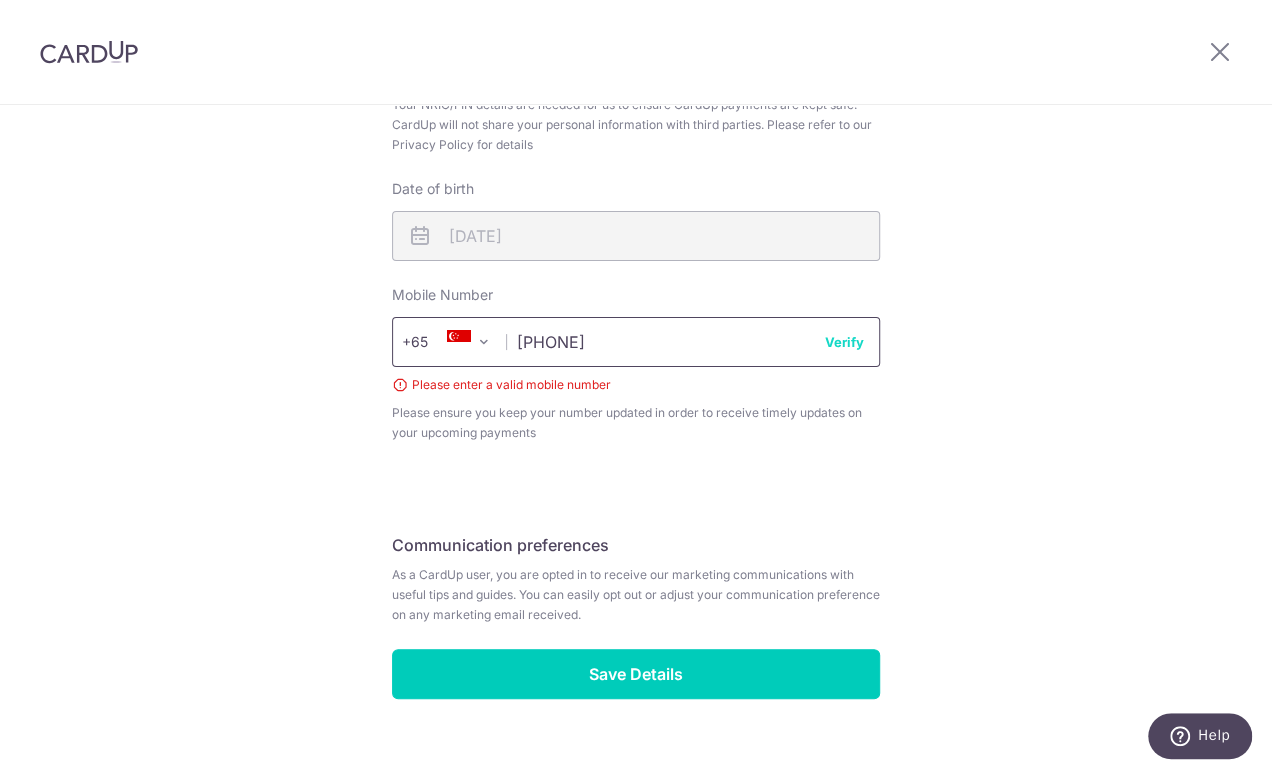 type on "[PHONE]" 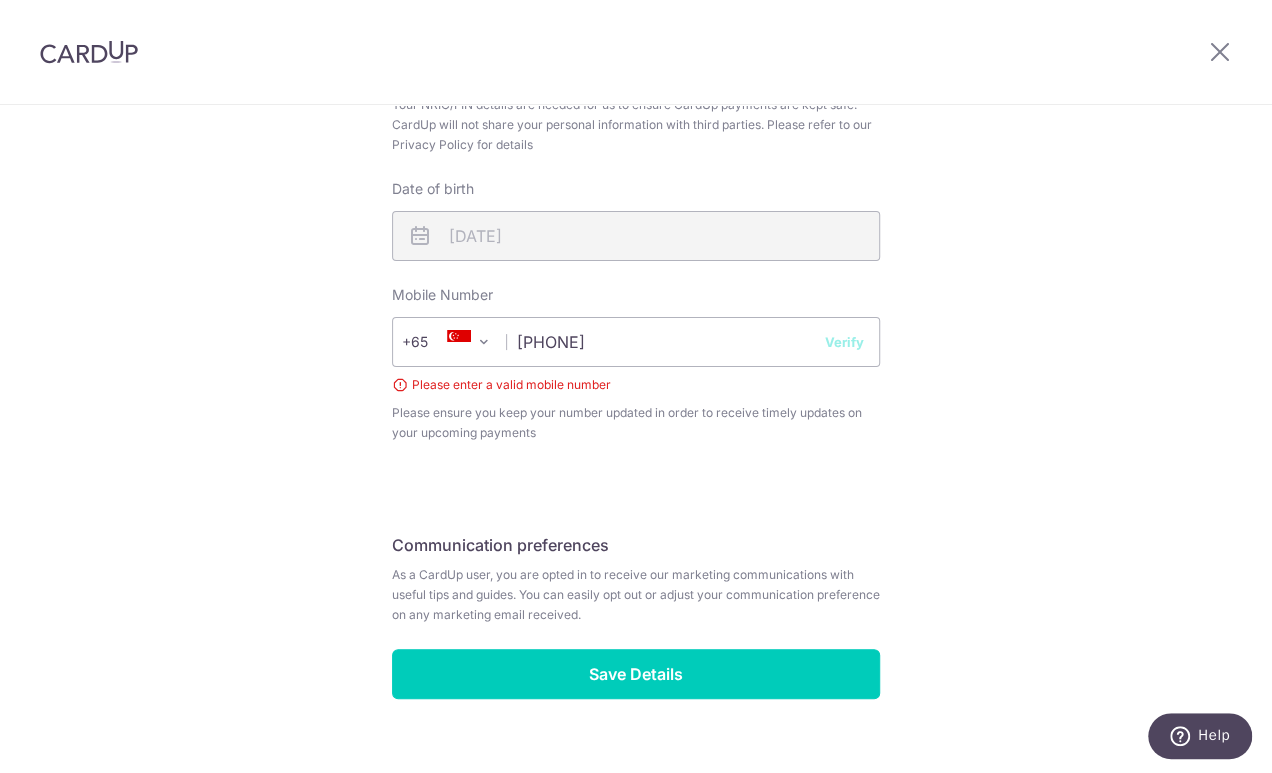 click on "Verify" at bounding box center [844, 342] 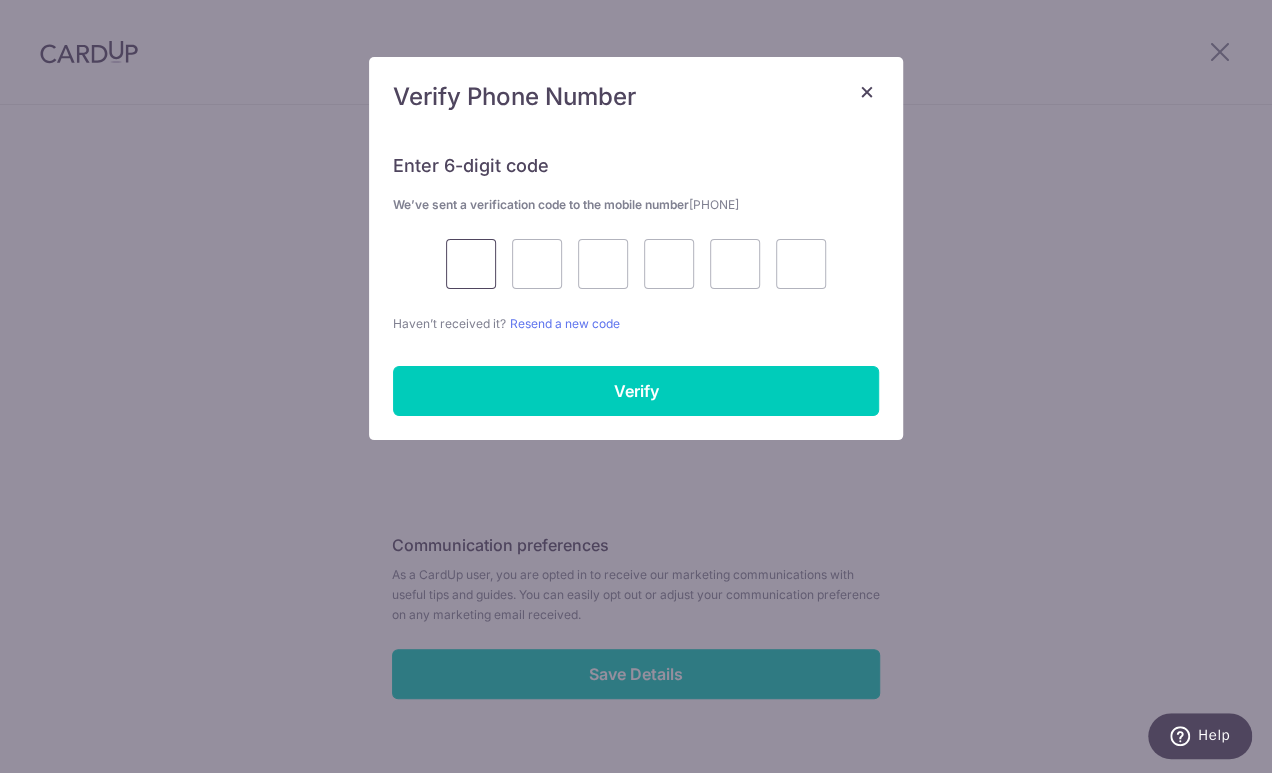 click at bounding box center (471, 264) 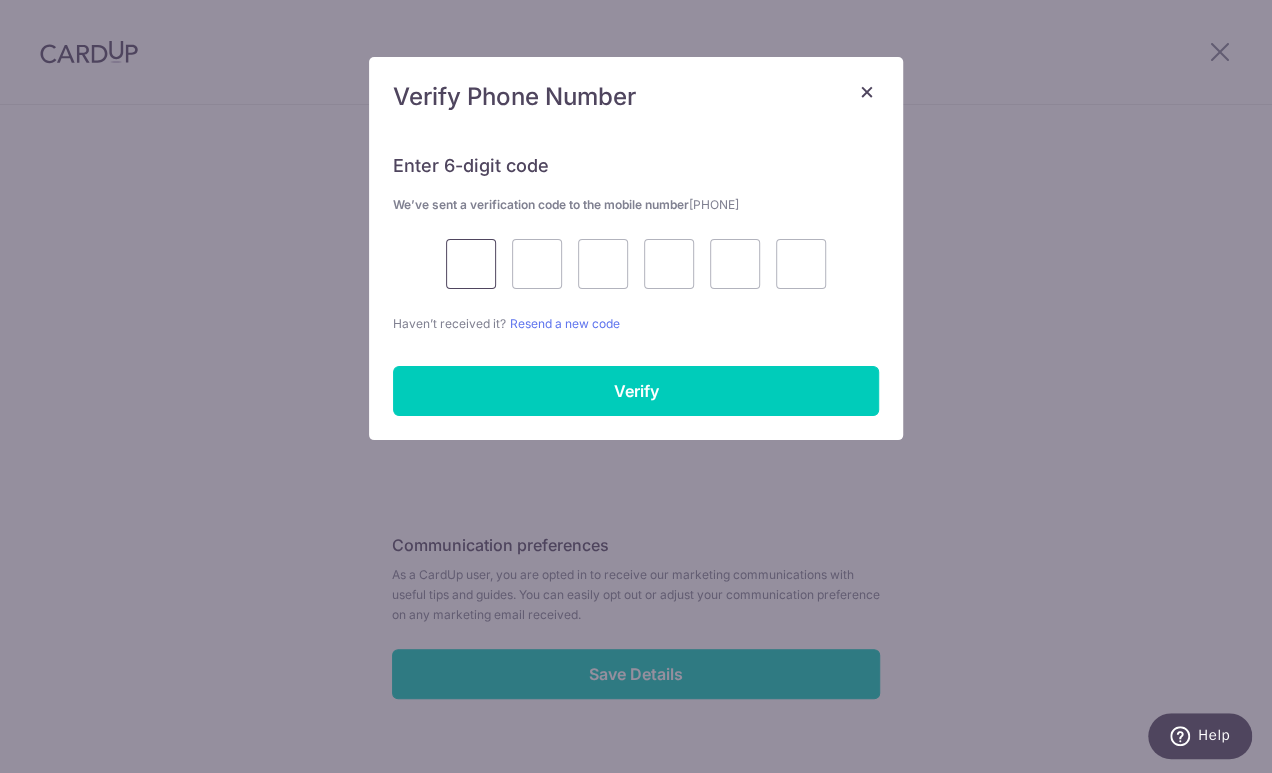 type on "7" 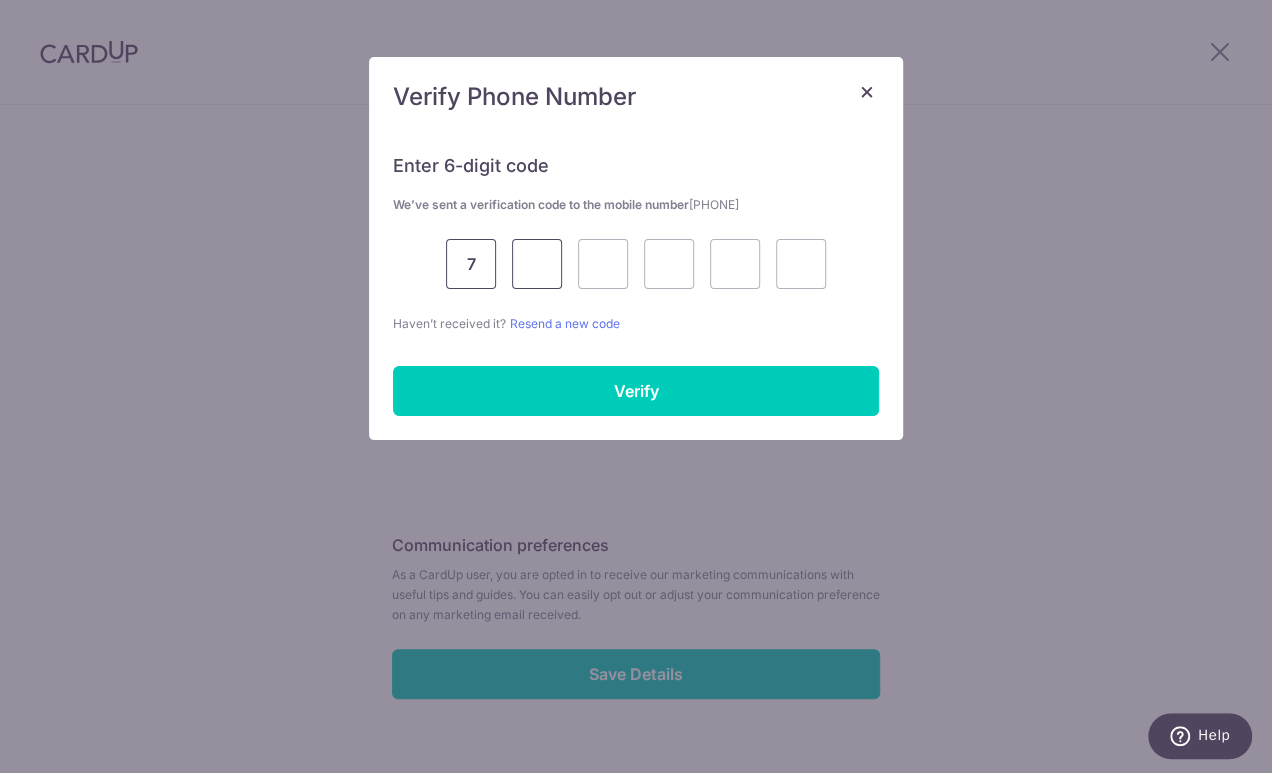 type on "5" 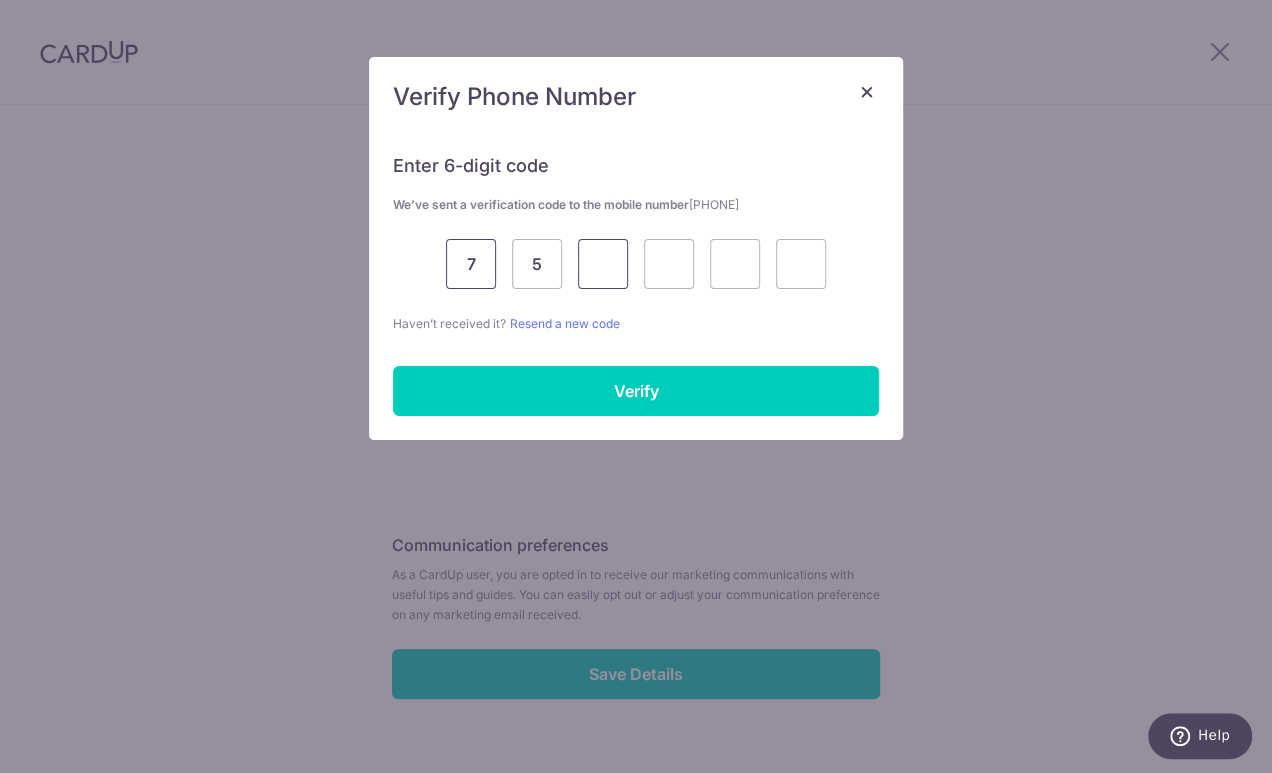 type on "6" 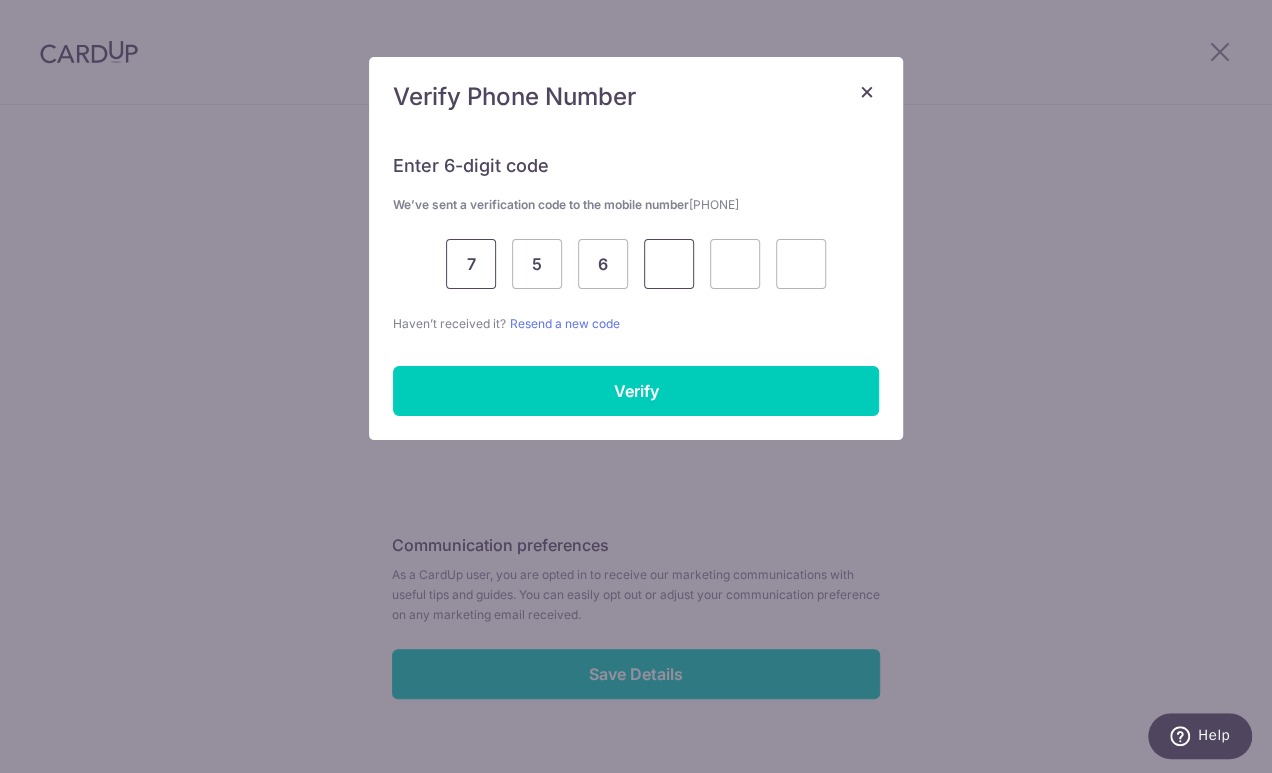 type on "9" 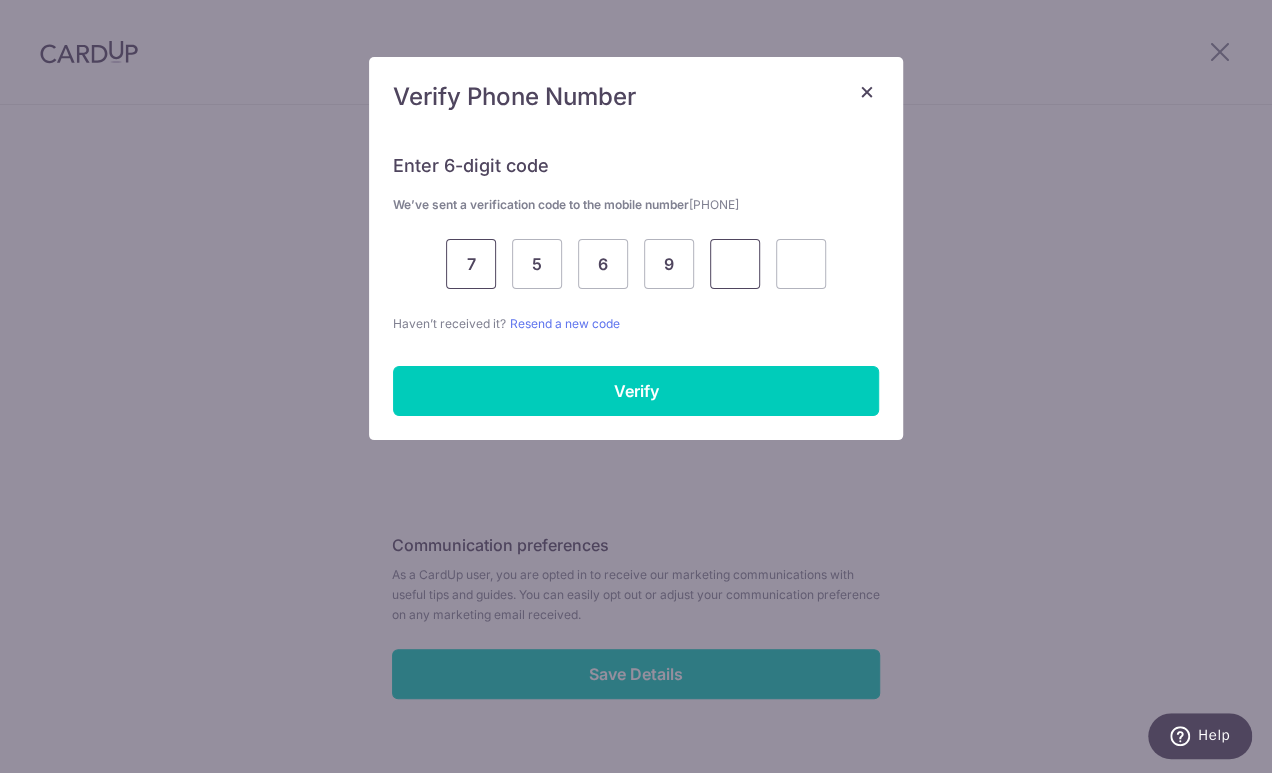type on "1" 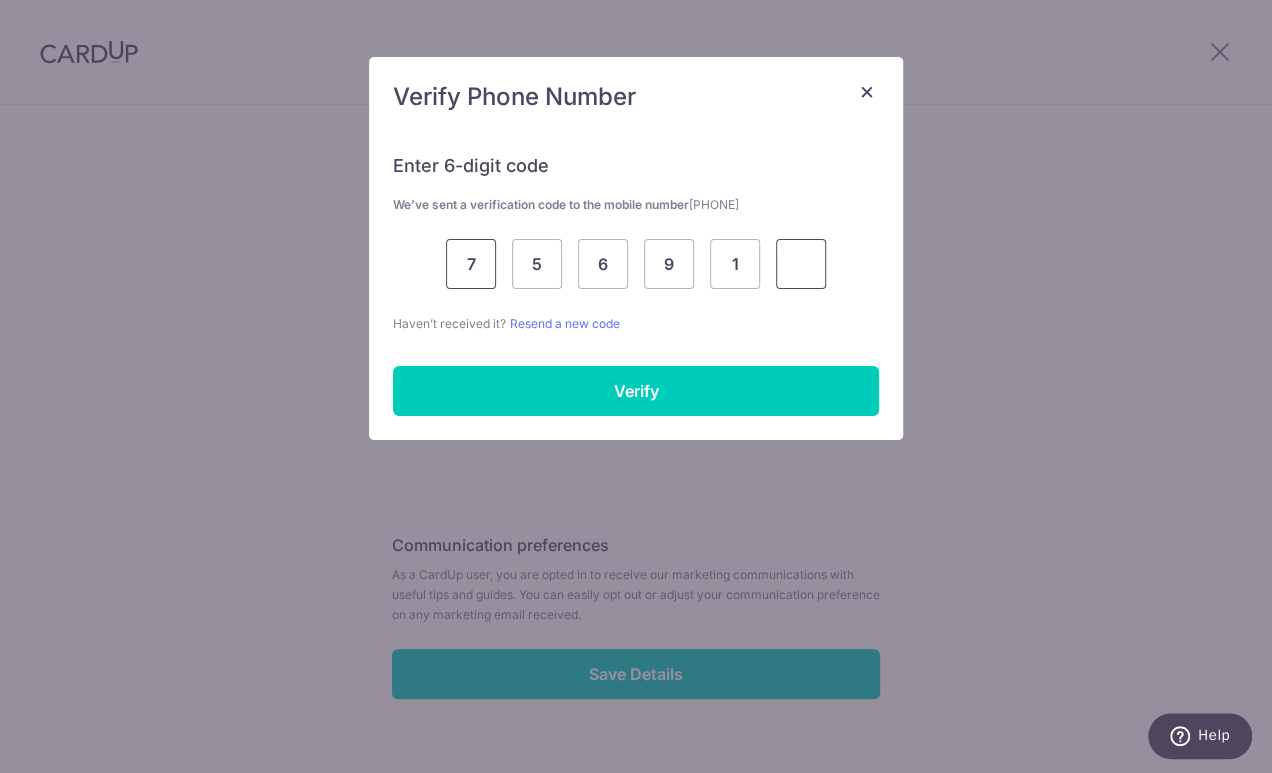 type on "8" 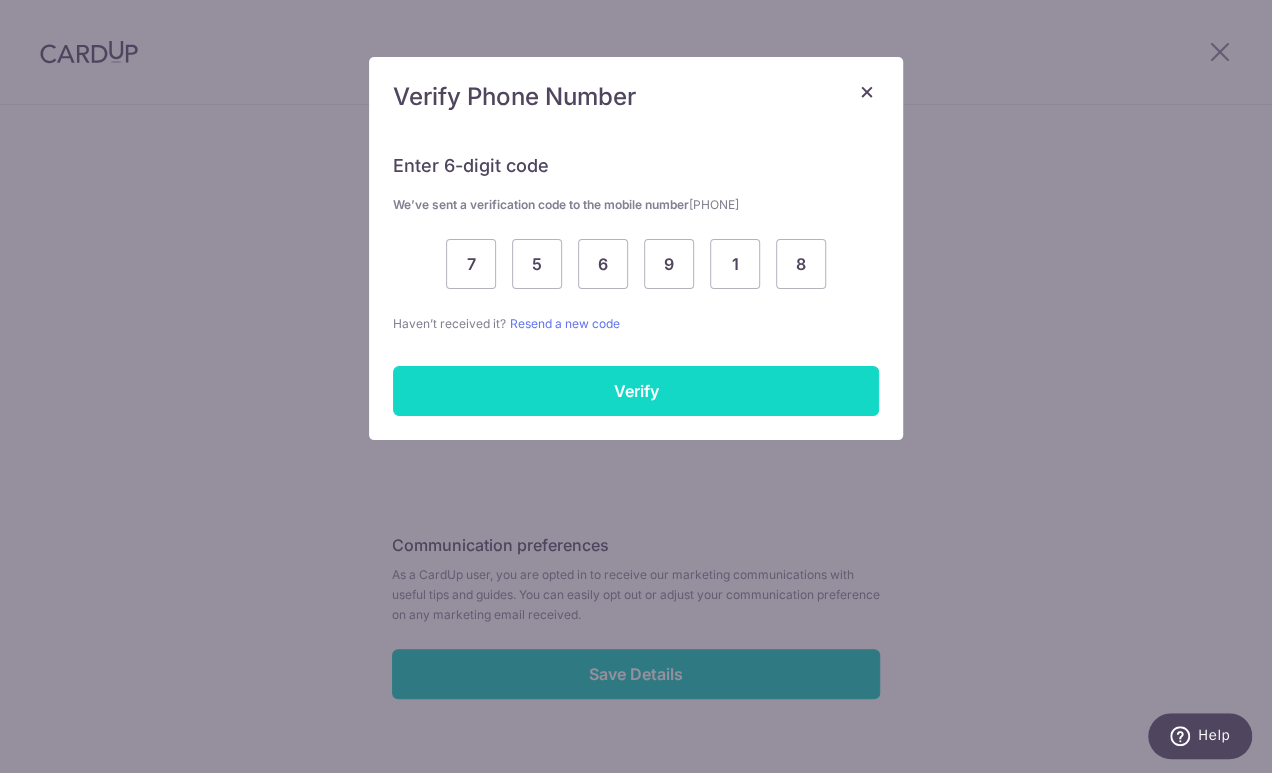 click on "Verify" at bounding box center (636, 391) 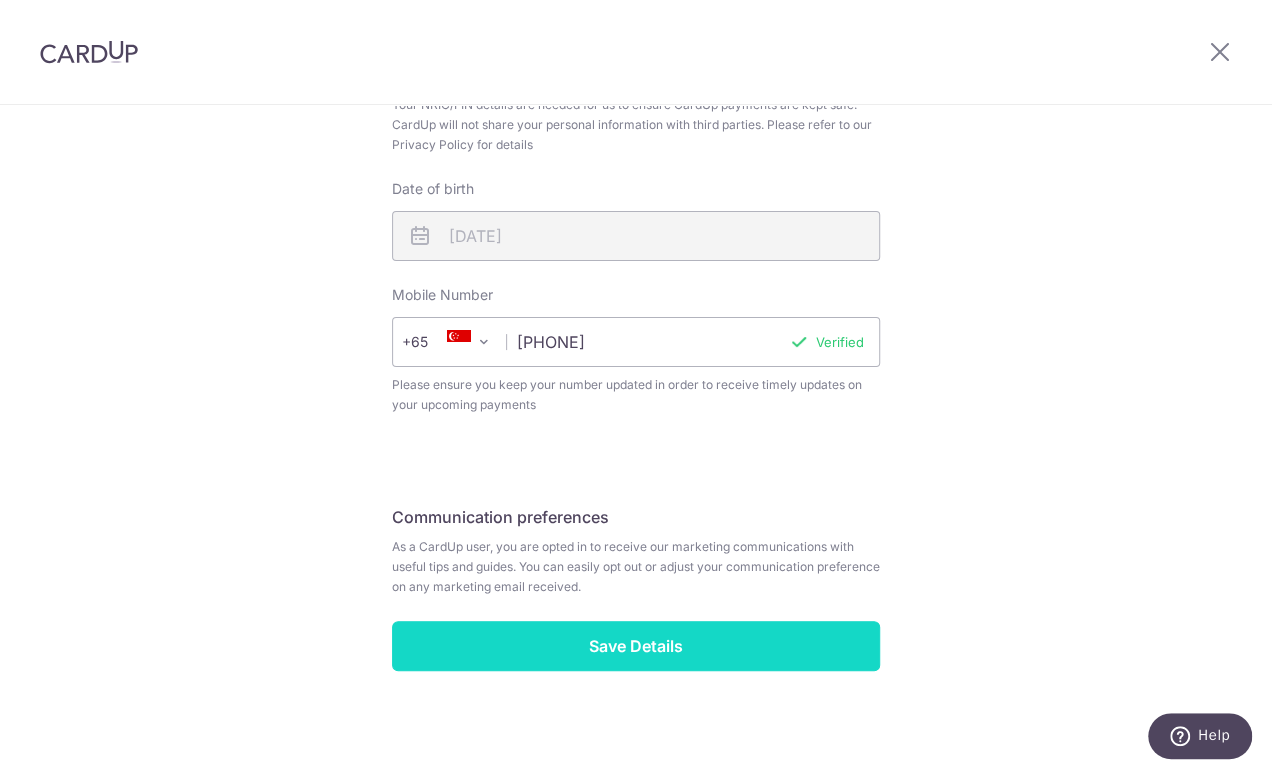 click on "Save Details" at bounding box center [636, 646] 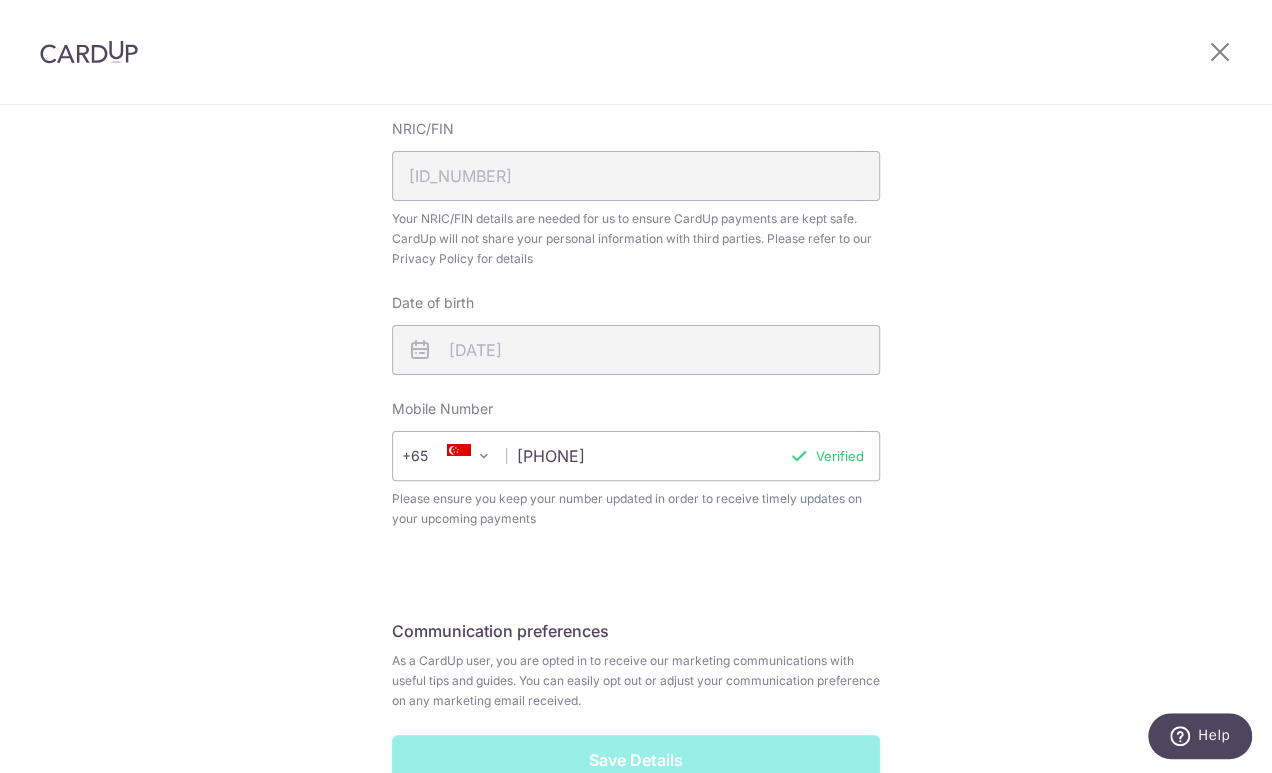 scroll, scrollTop: 706, scrollLeft: 0, axis: vertical 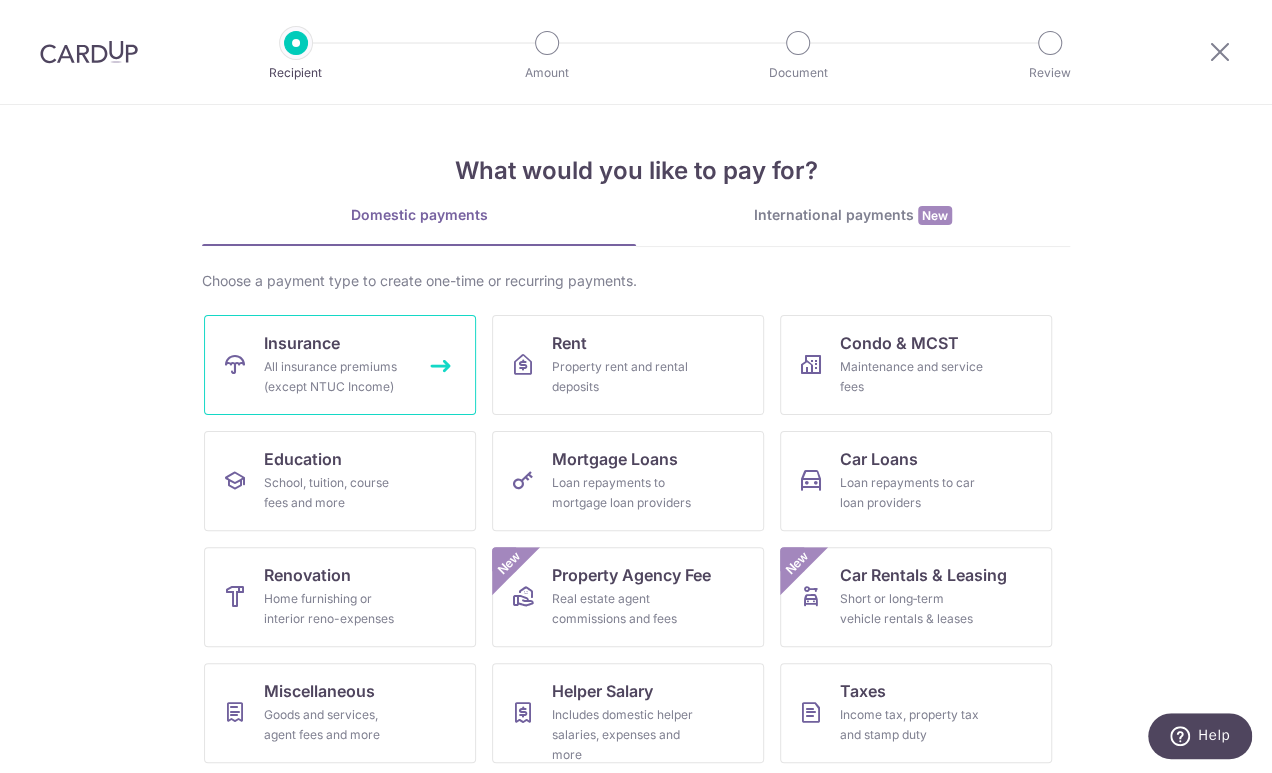 click on "Insurance" at bounding box center (302, 343) 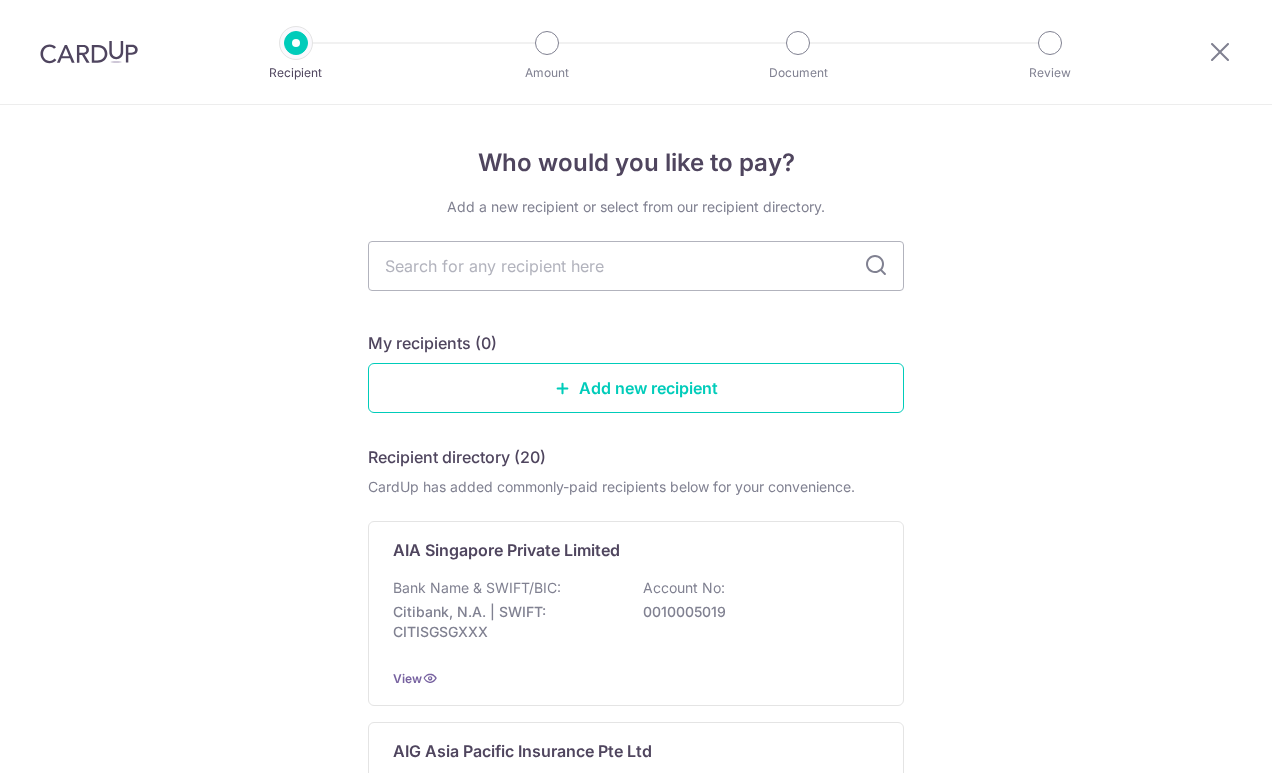 scroll, scrollTop: 0, scrollLeft: 0, axis: both 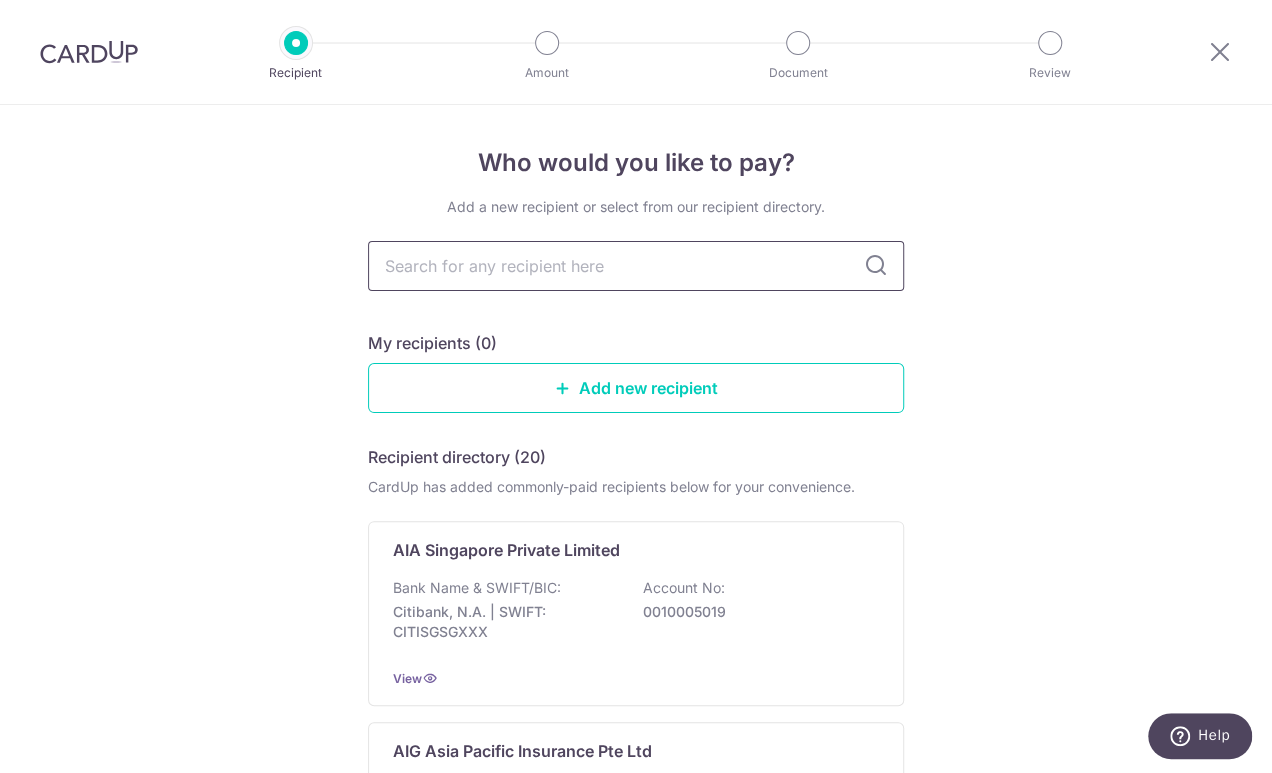 click at bounding box center (636, 266) 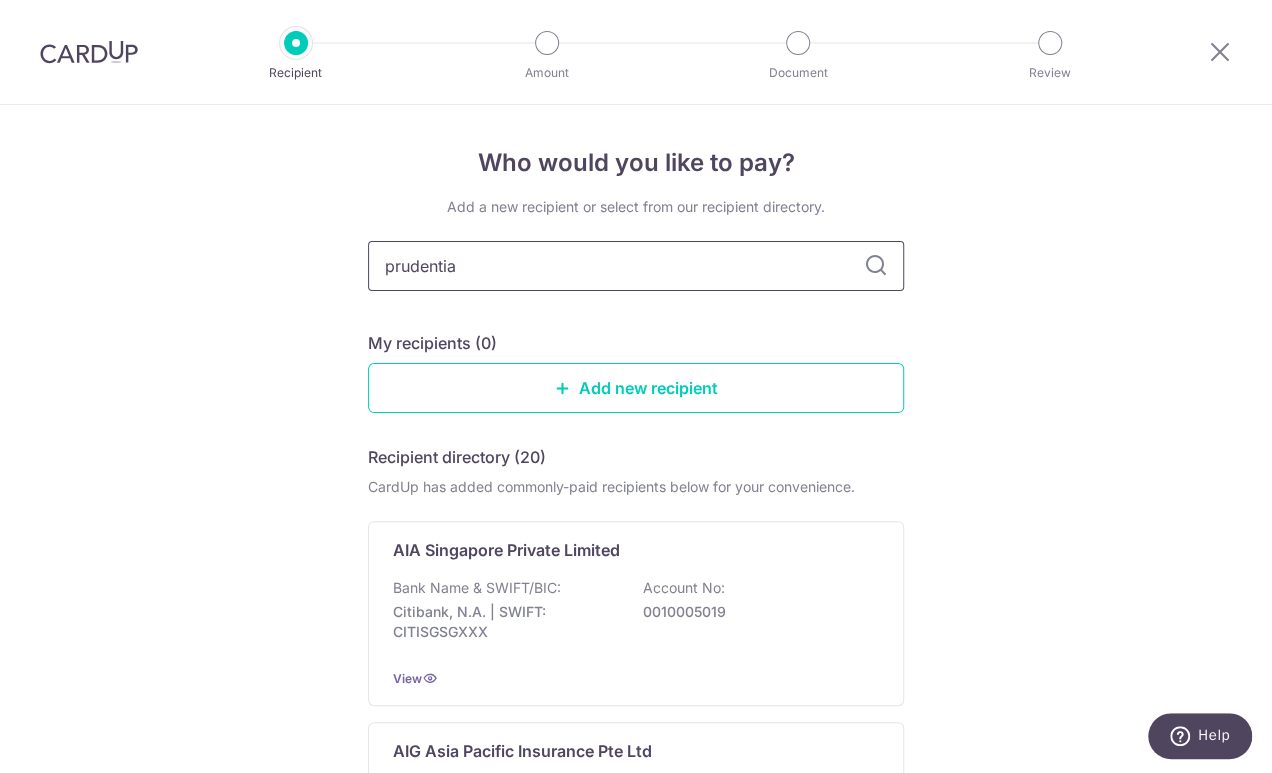 type on "prudential" 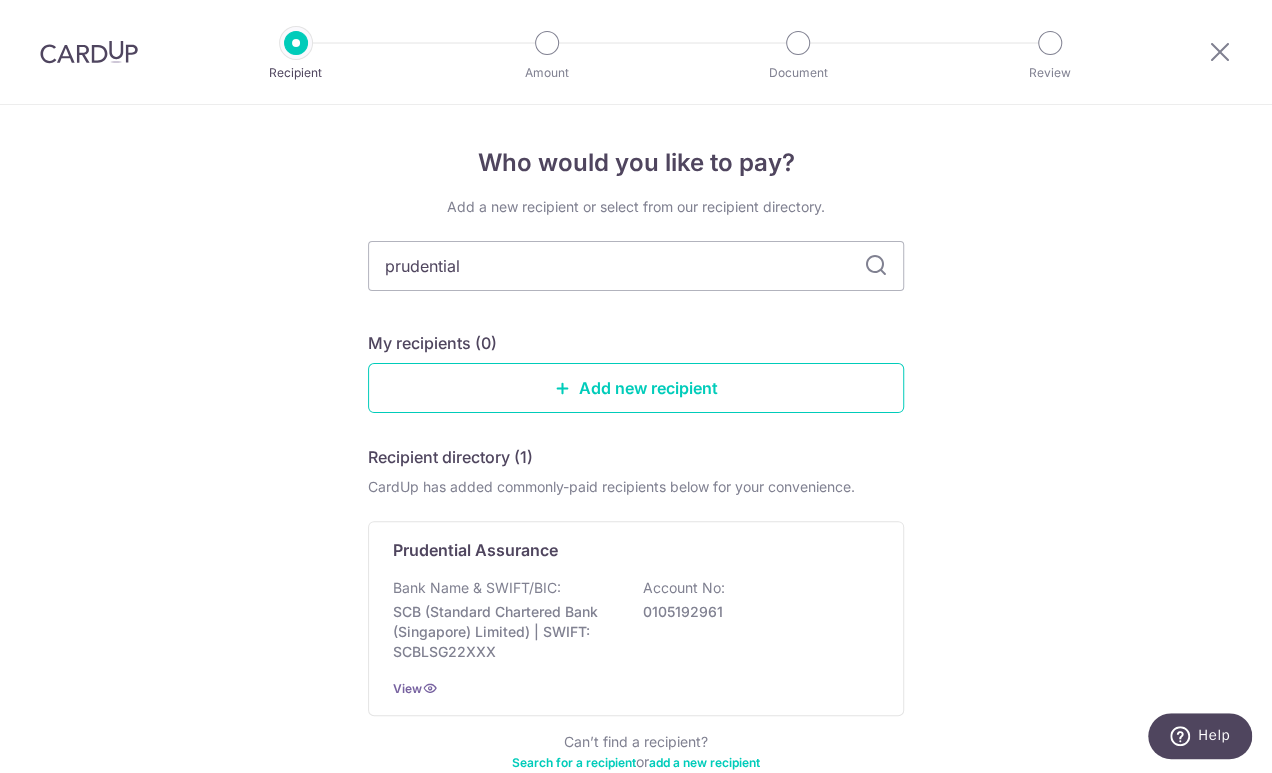 click at bounding box center (876, 266) 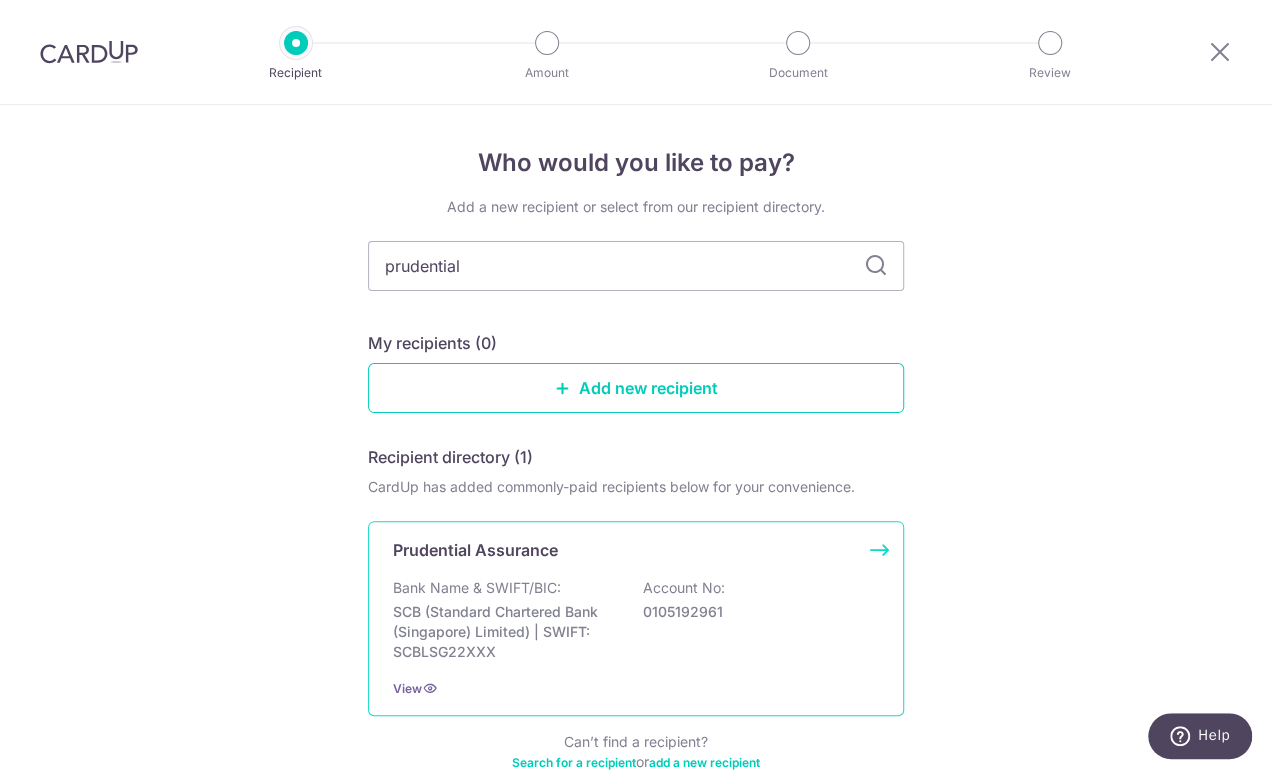 click on "SCB (Standard Chartered Bank (Singapore) Limited) | SWIFT: SCBLSG22XXX" at bounding box center [505, 632] 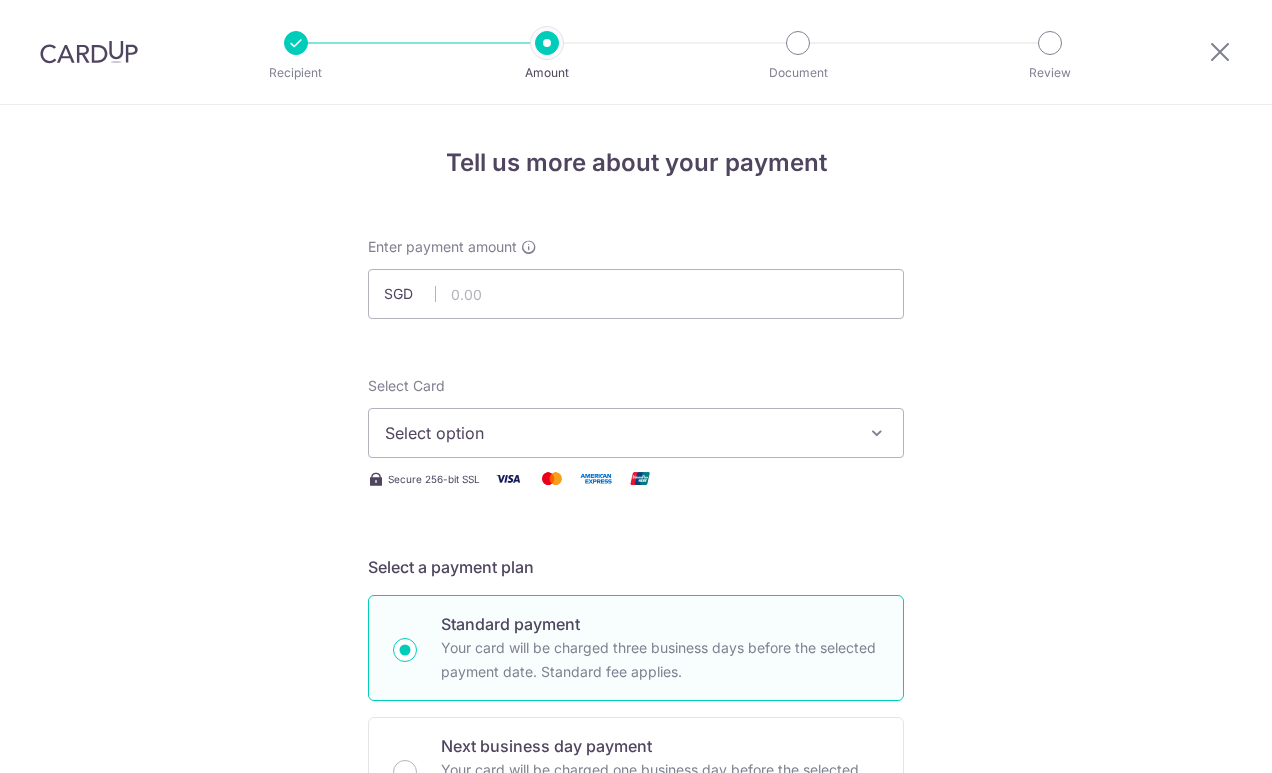 scroll, scrollTop: 0, scrollLeft: 0, axis: both 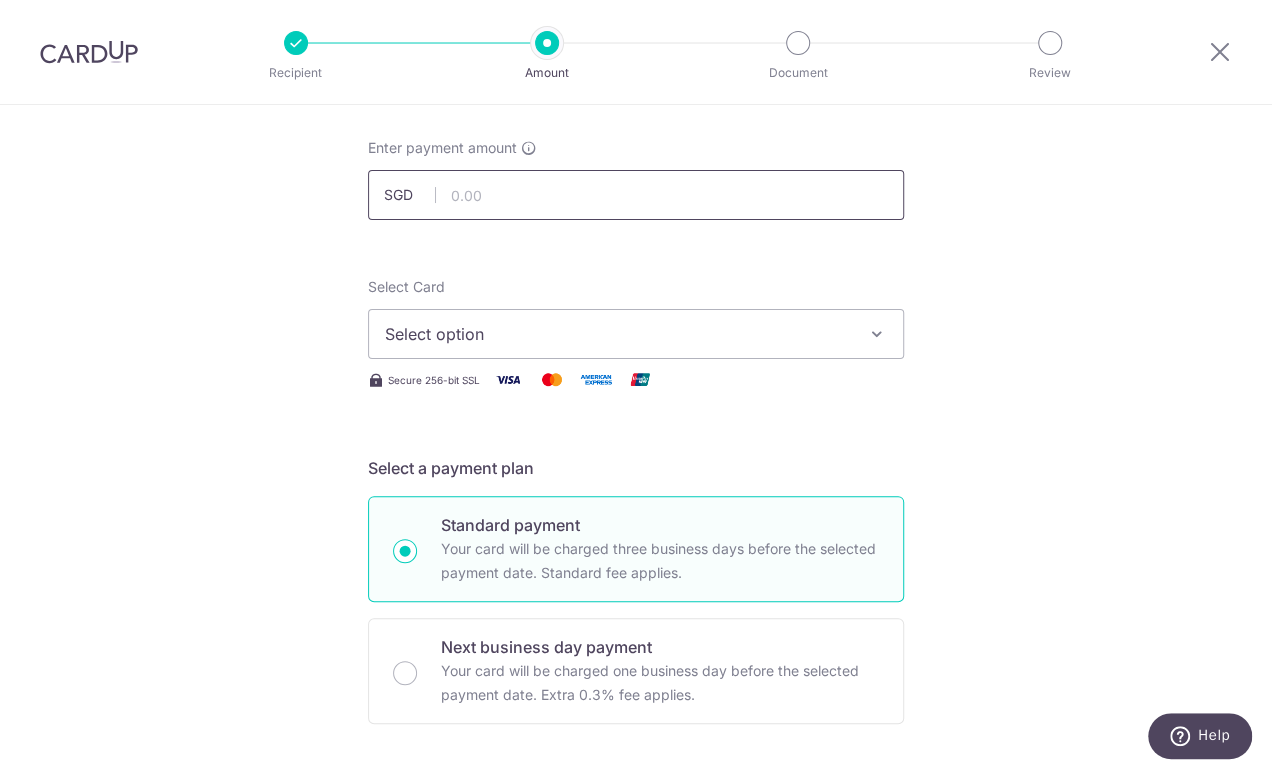 click at bounding box center [636, 195] 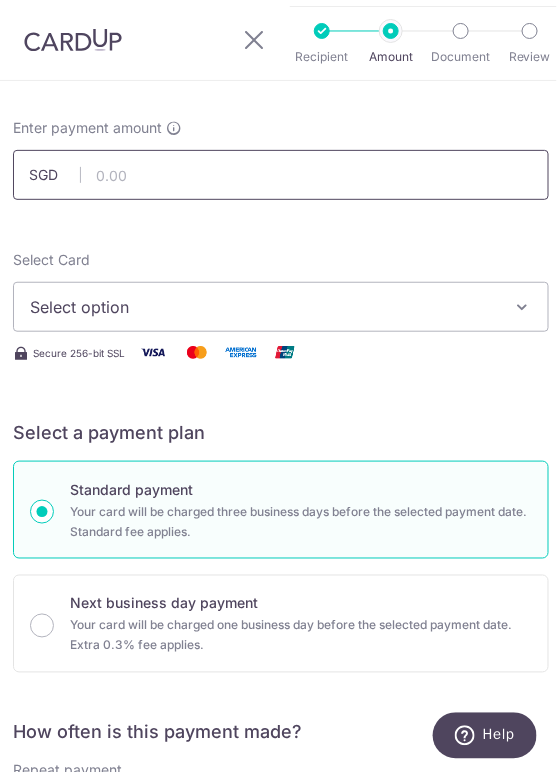 click at bounding box center [281, 175] 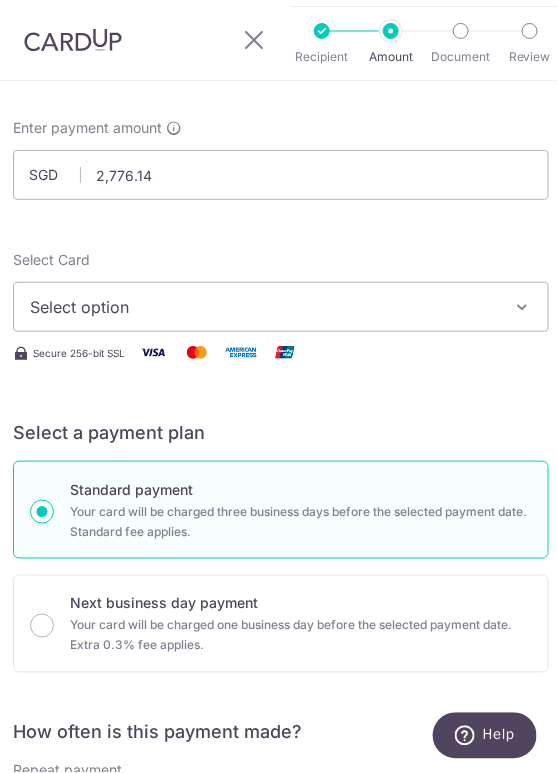 type on "2,776.14" 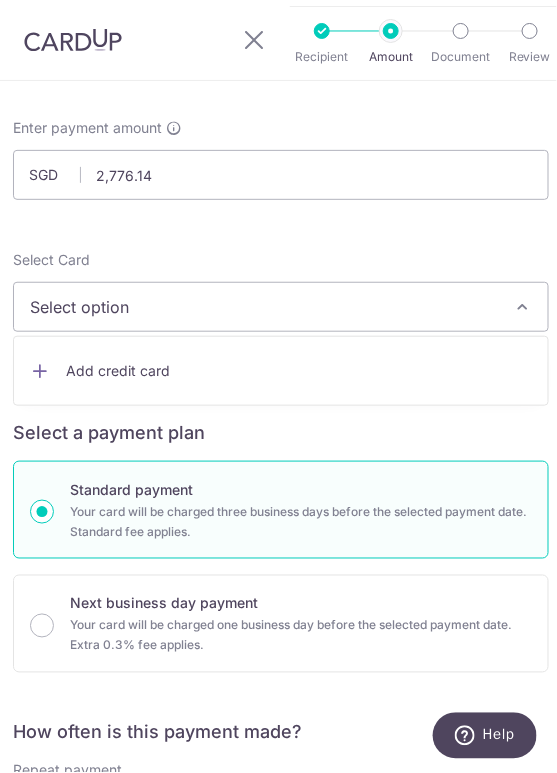 click on "Add credit card" at bounding box center [281, 371] 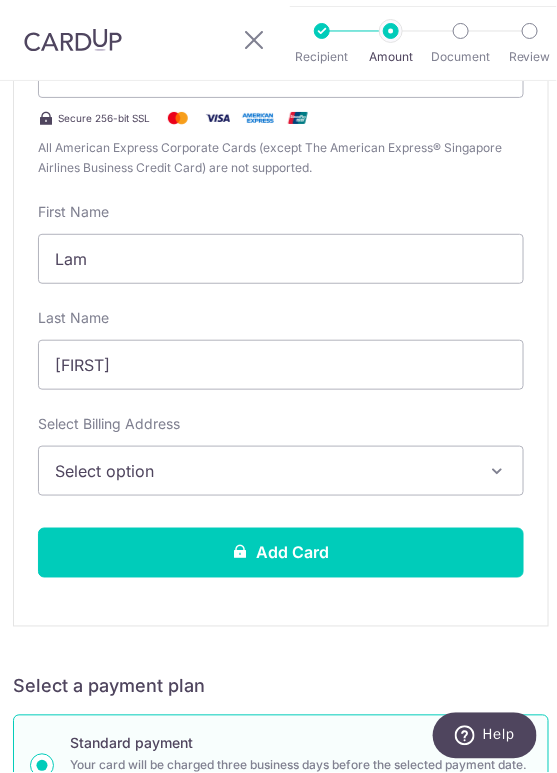 scroll, scrollTop: 499, scrollLeft: 0, axis: vertical 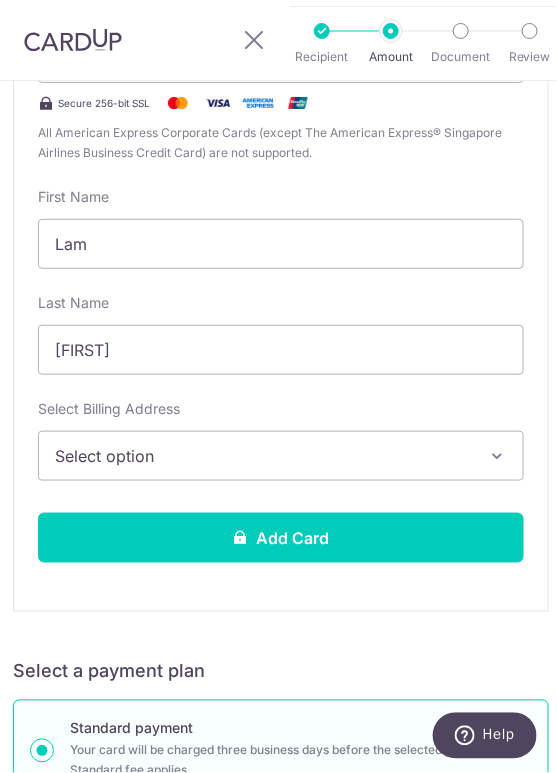 click on "Select option" at bounding box center (281, 456) 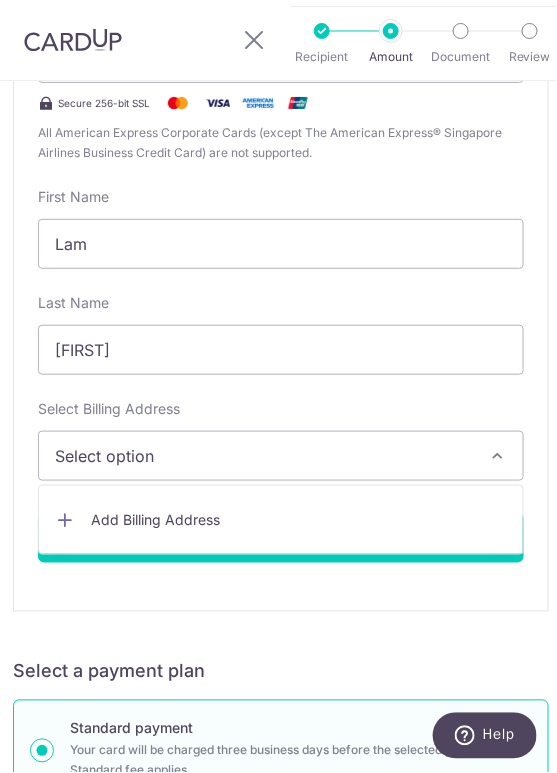 click on "Select Billing Address
Select option
Add Billing Address" at bounding box center [281, 440] 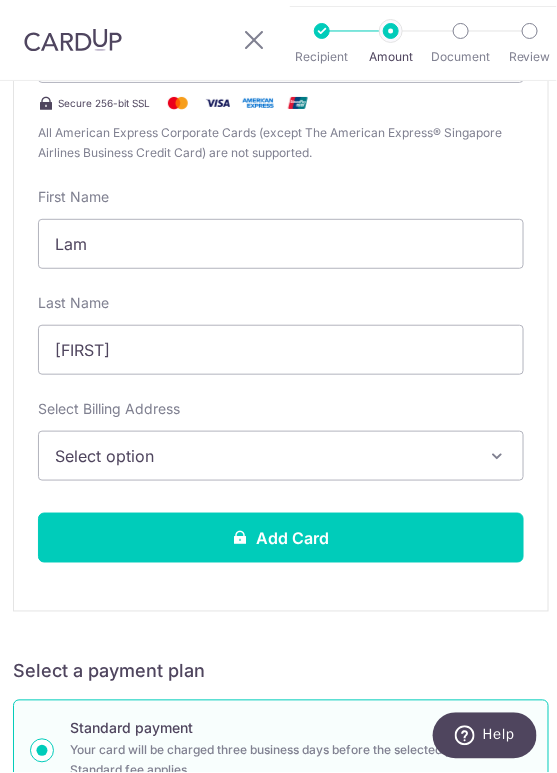 click on "Select option" at bounding box center (281, 456) 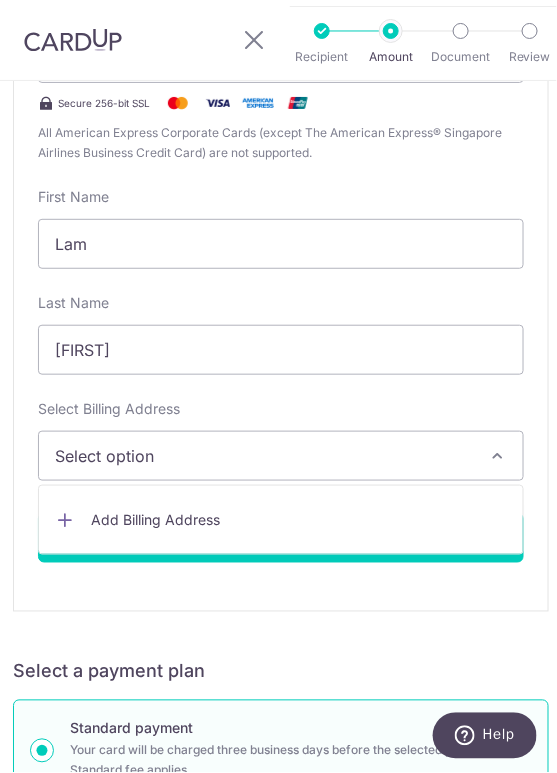 click on "Add Billing Address" at bounding box center [299, 520] 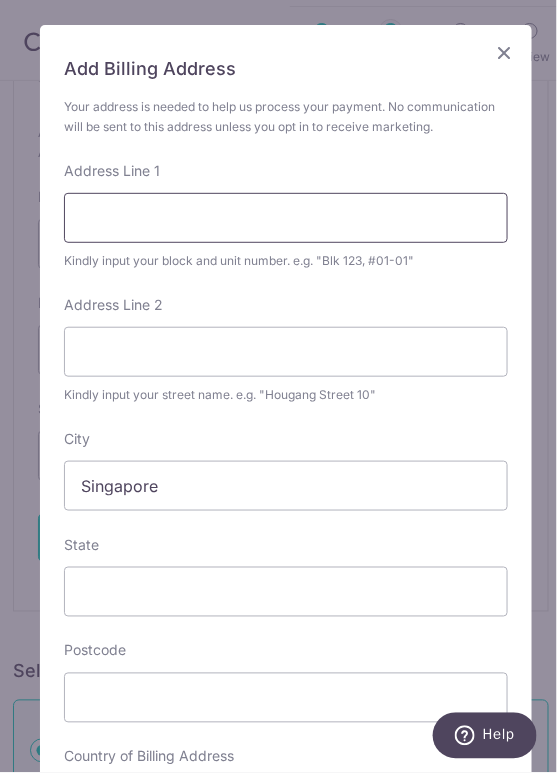 click on "Address Line 1" at bounding box center [286, 218] 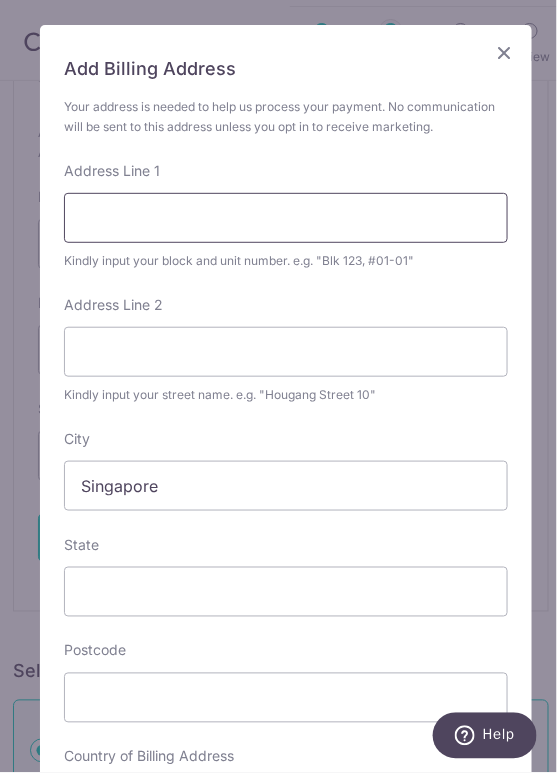 type on "22 Harbourfront Avenue" 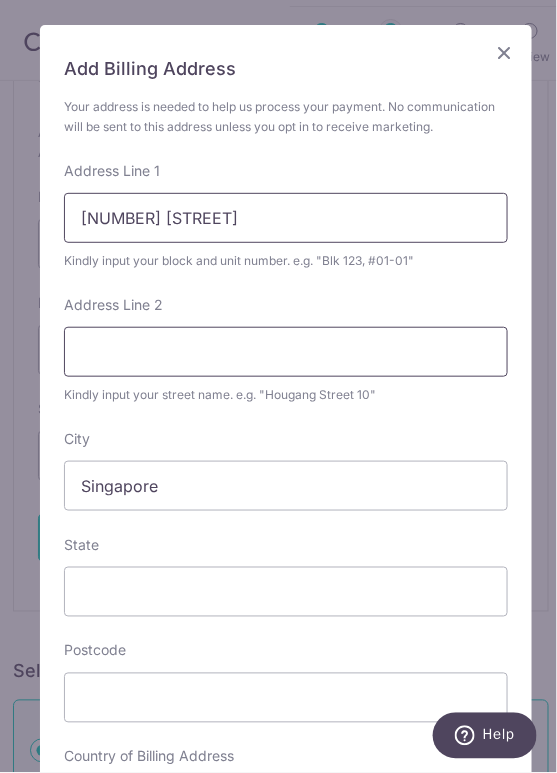 type on "#04=64" 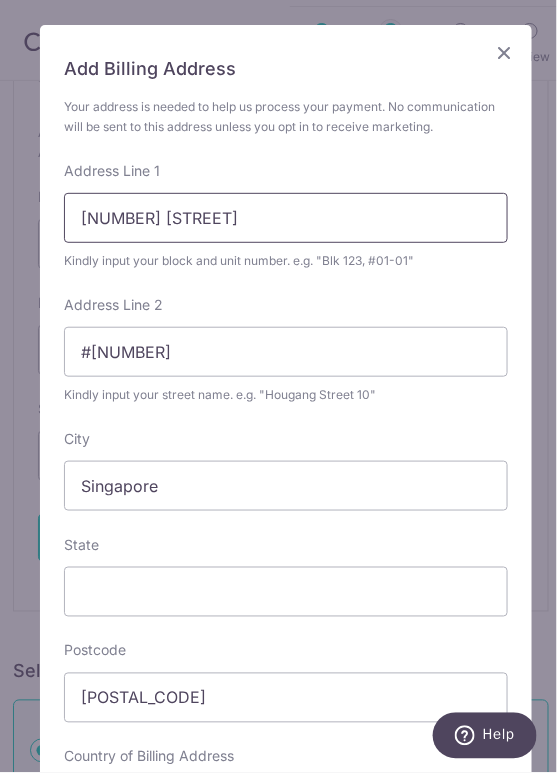 scroll, scrollTop: 205, scrollLeft: 0, axis: vertical 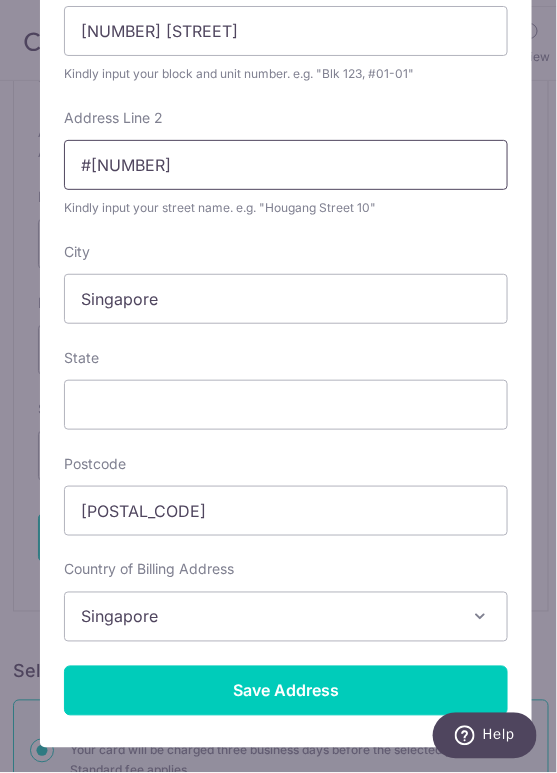 click on "#04=64" at bounding box center [286, 165] 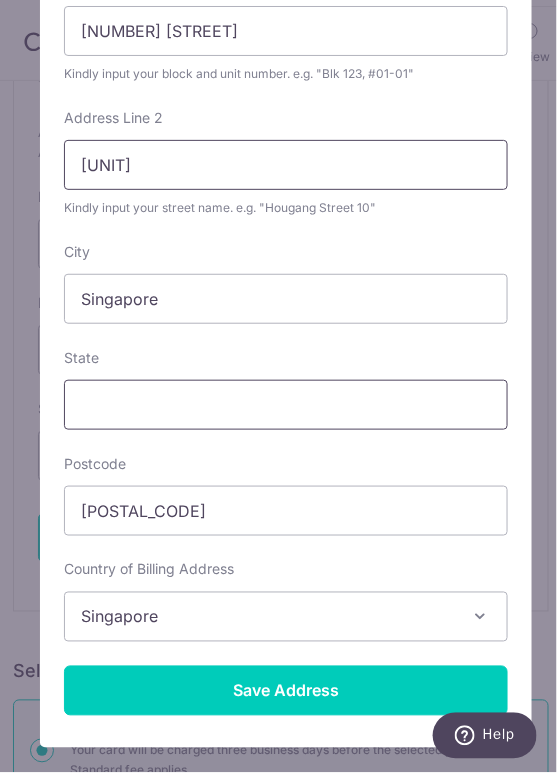 type on "#04-64" 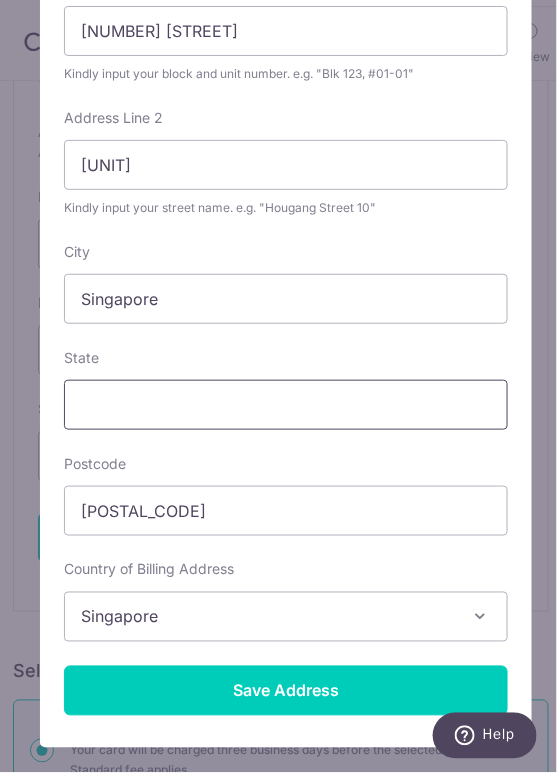 click on "State" at bounding box center [286, 405] 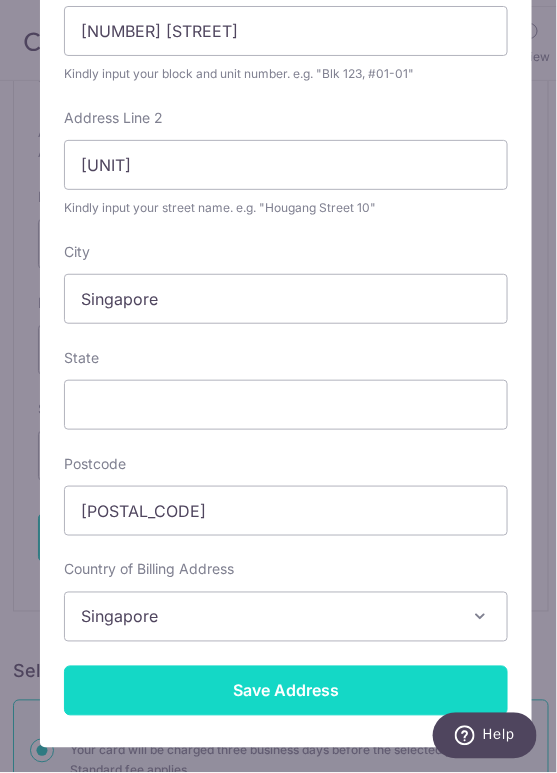 click on "Save Address" at bounding box center (286, 691) 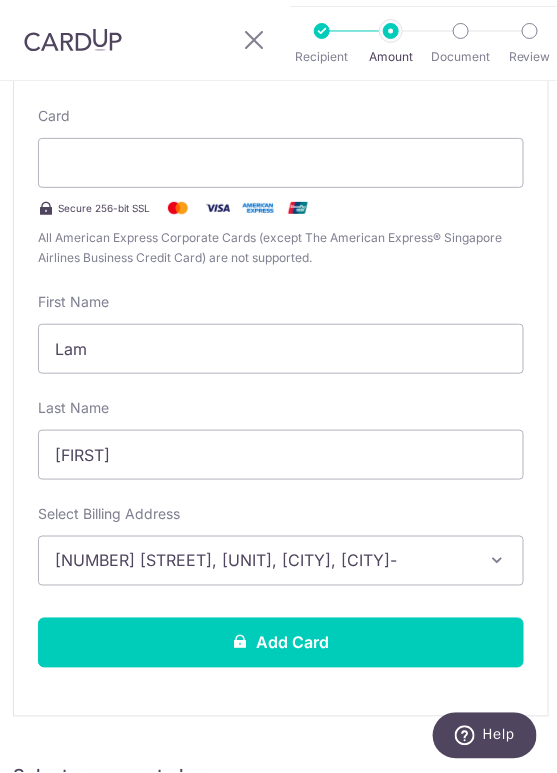 scroll, scrollTop: 499, scrollLeft: 0, axis: vertical 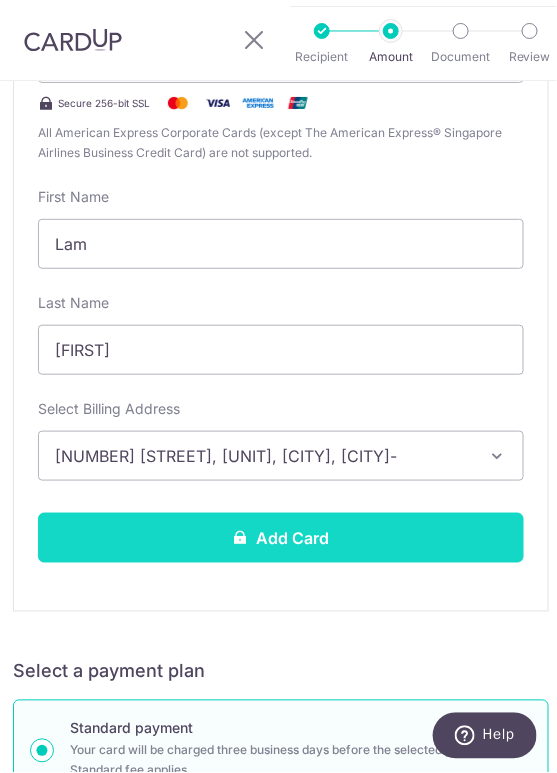 click on "Add Card" at bounding box center (281, 538) 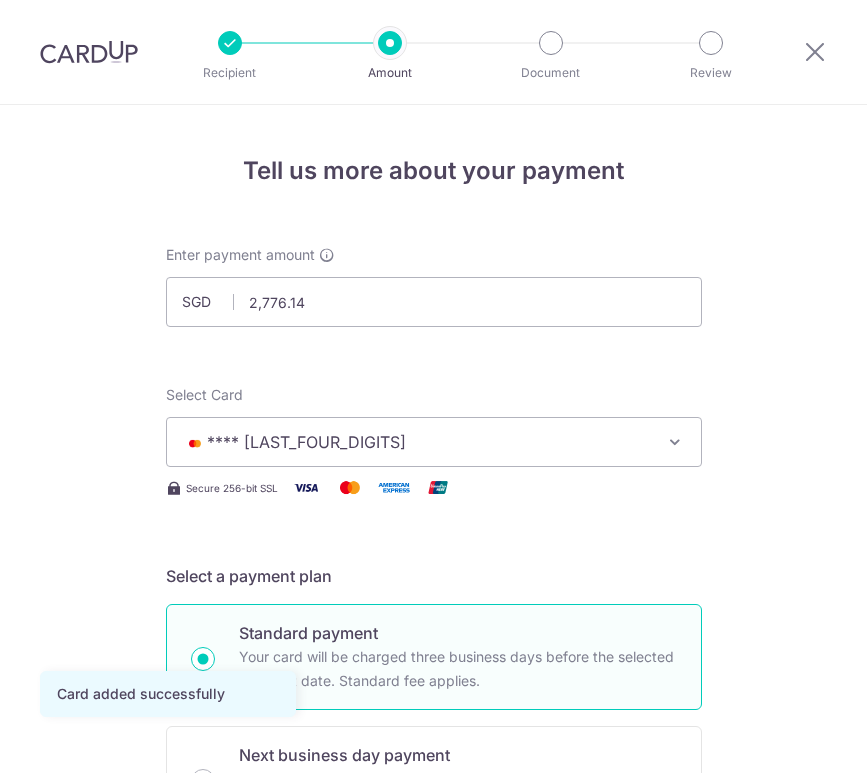 scroll, scrollTop: 0, scrollLeft: 0, axis: both 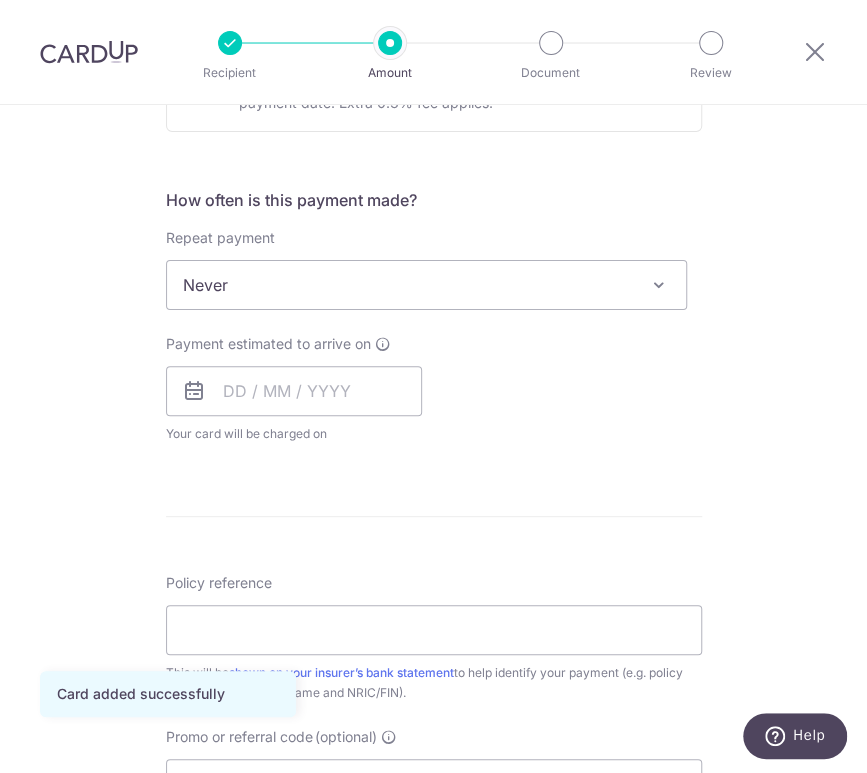 click on "Never" at bounding box center (427, 285) 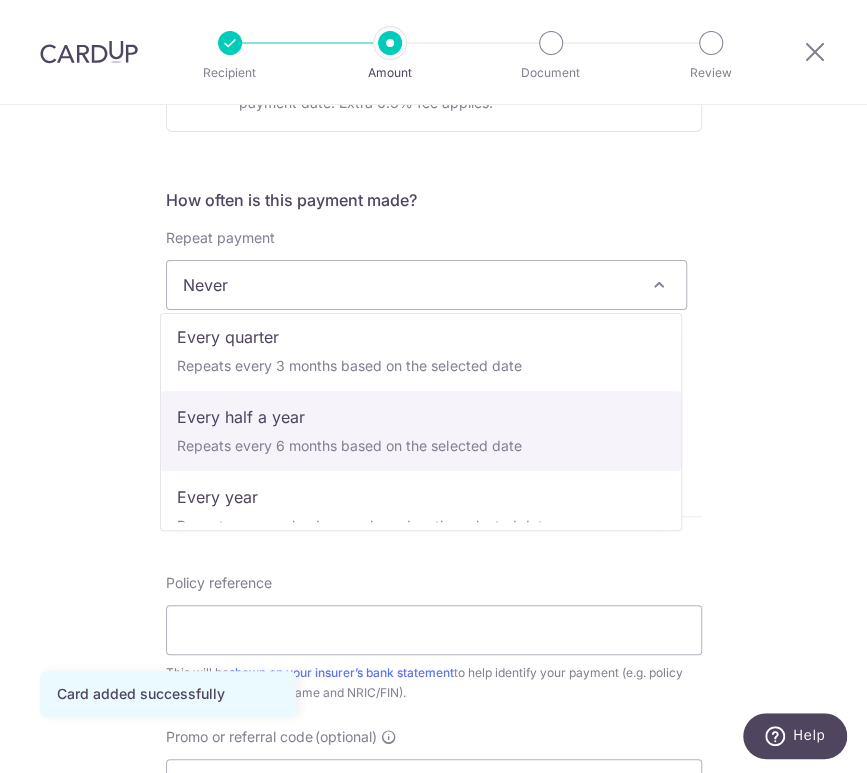 scroll, scrollTop: 280, scrollLeft: 0, axis: vertical 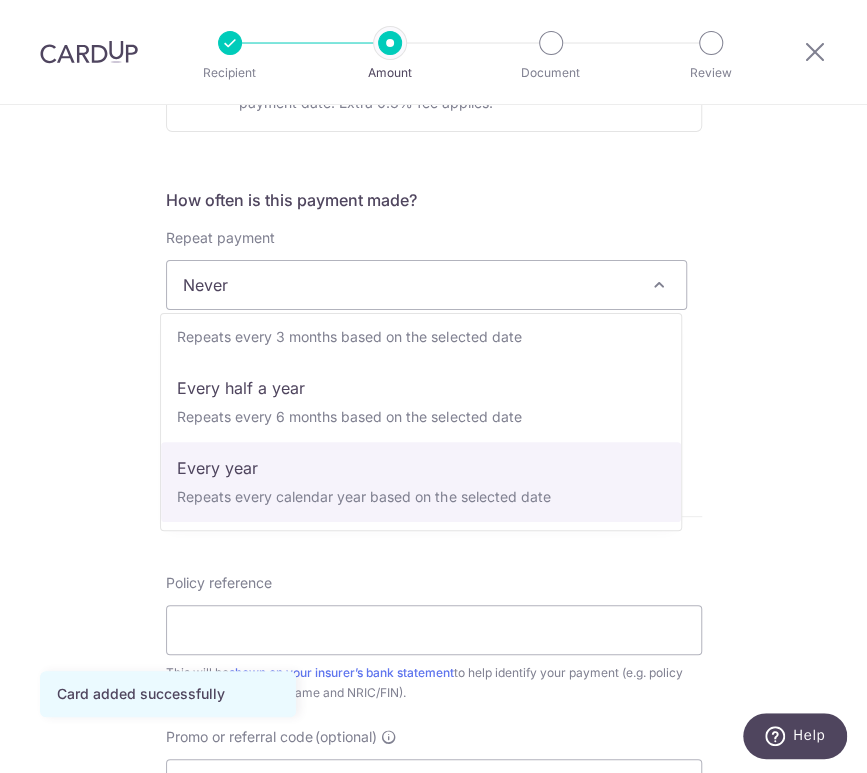 select on "6" 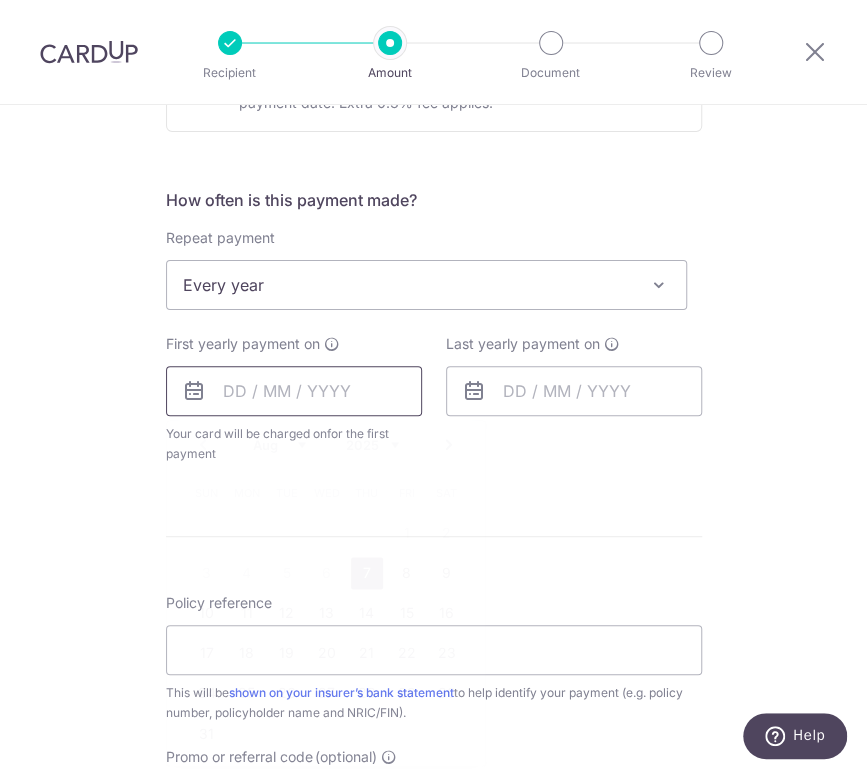 click at bounding box center (294, 391) 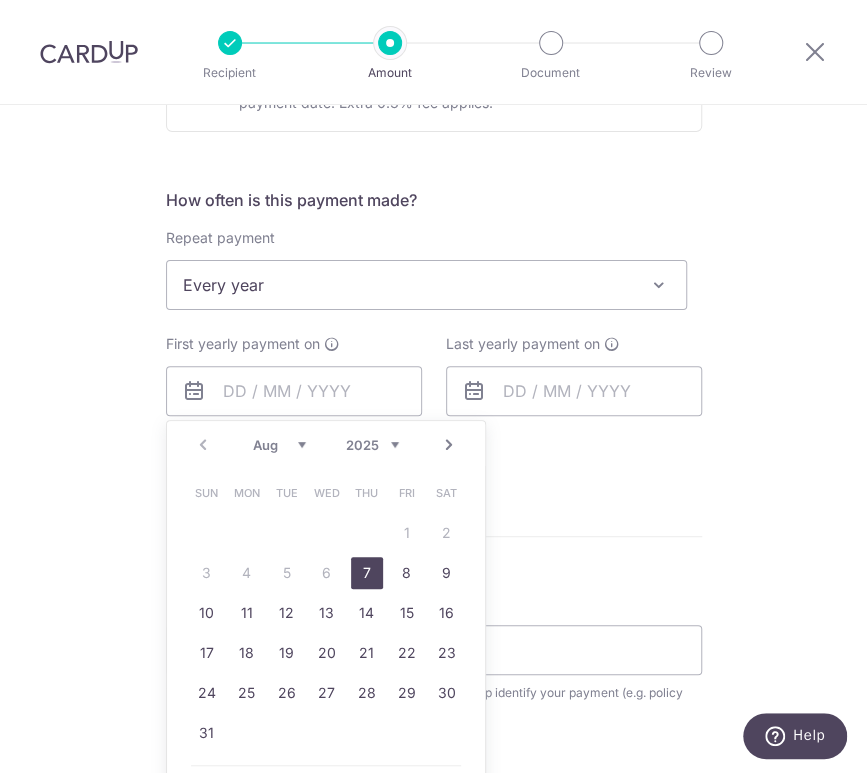 click on "7" at bounding box center (367, 573) 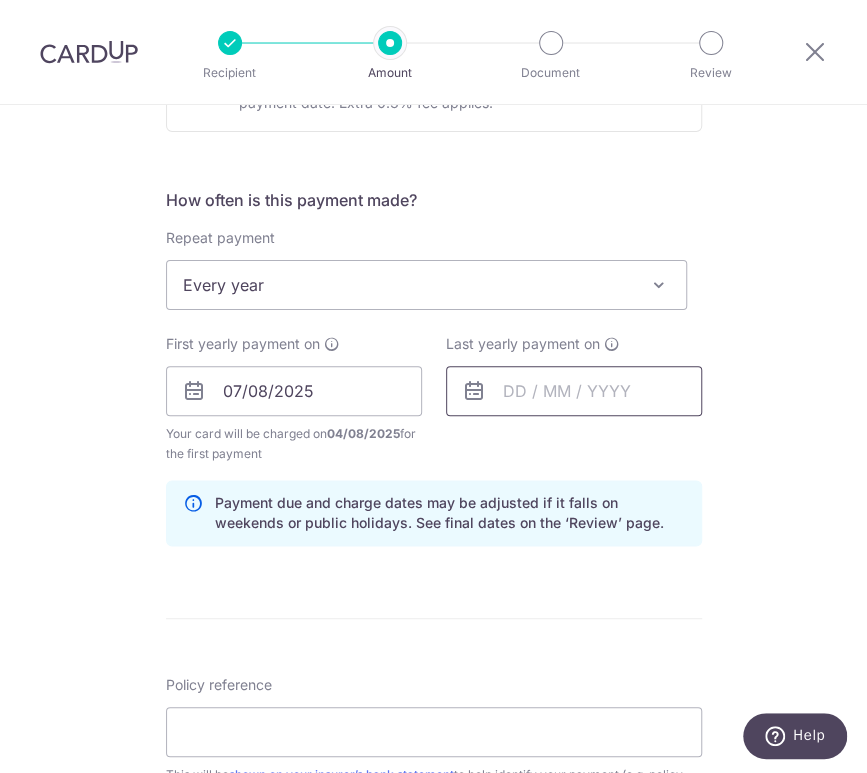 click at bounding box center [574, 391] 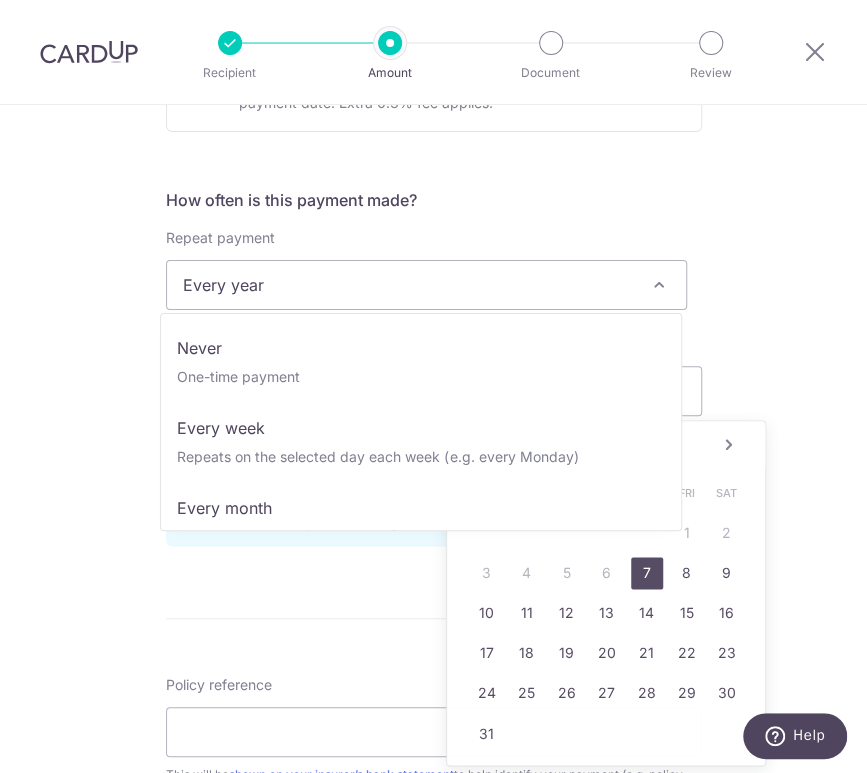 click on "Every year" at bounding box center (427, 285) 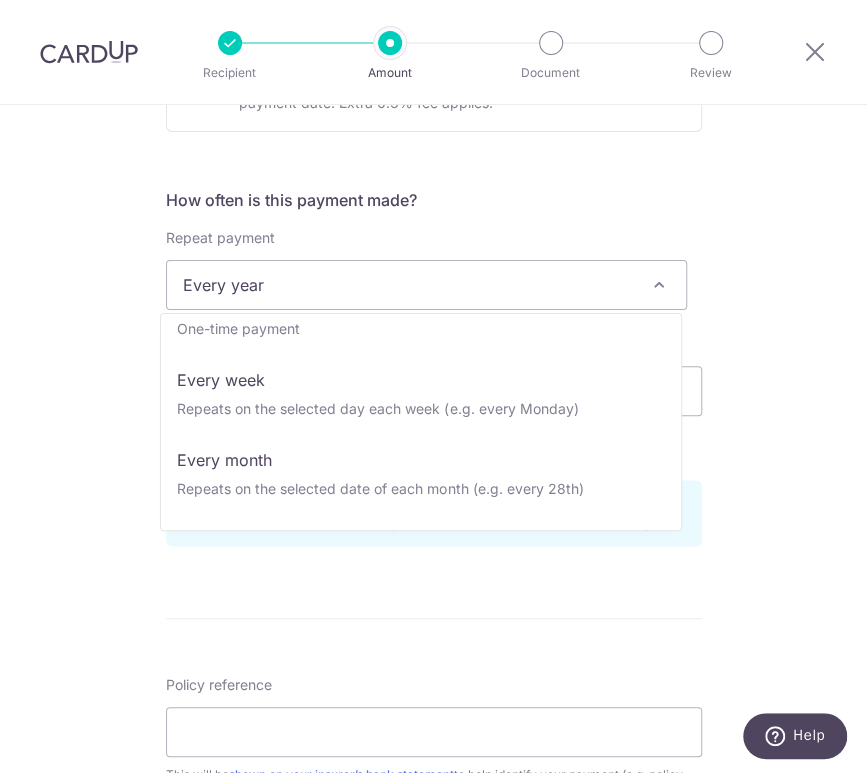 scroll, scrollTop: 0, scrollLeft: 0, axis: both 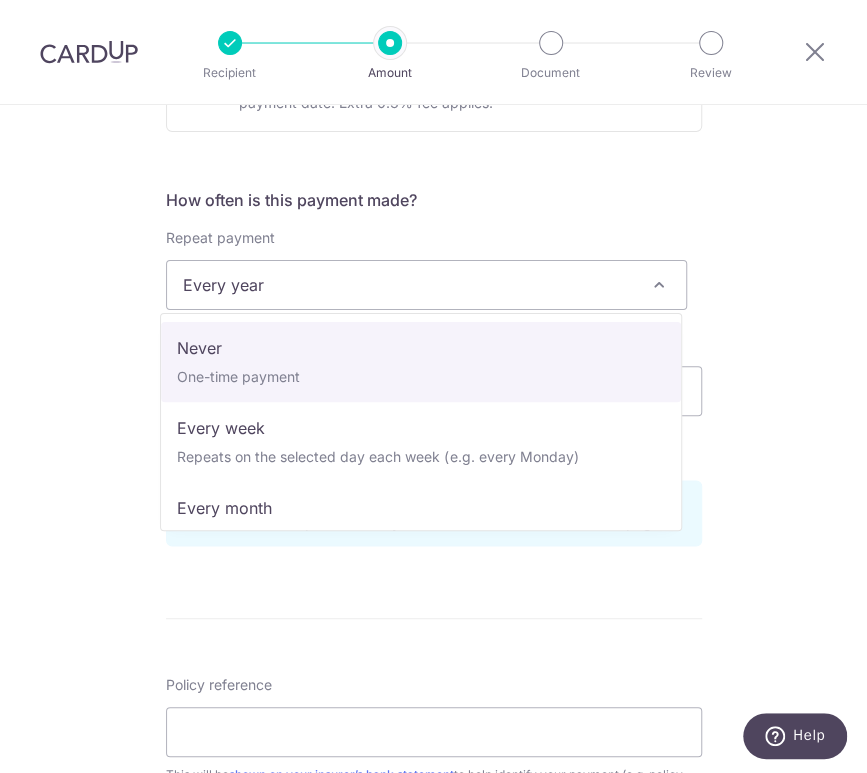 select on "1" 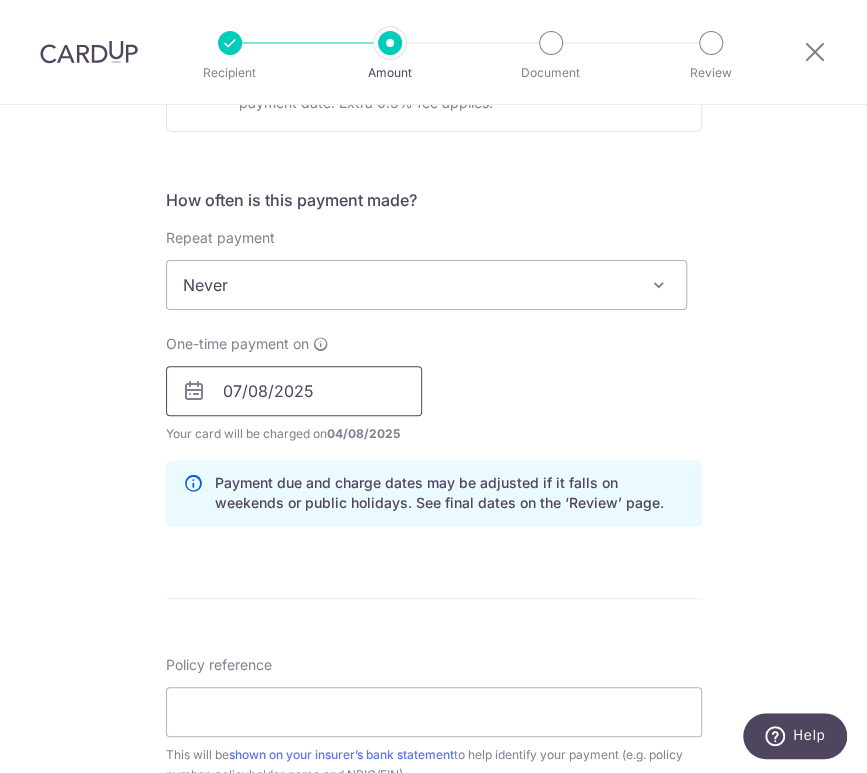 click on "07/08/2025" at bounding box center (294, 391) 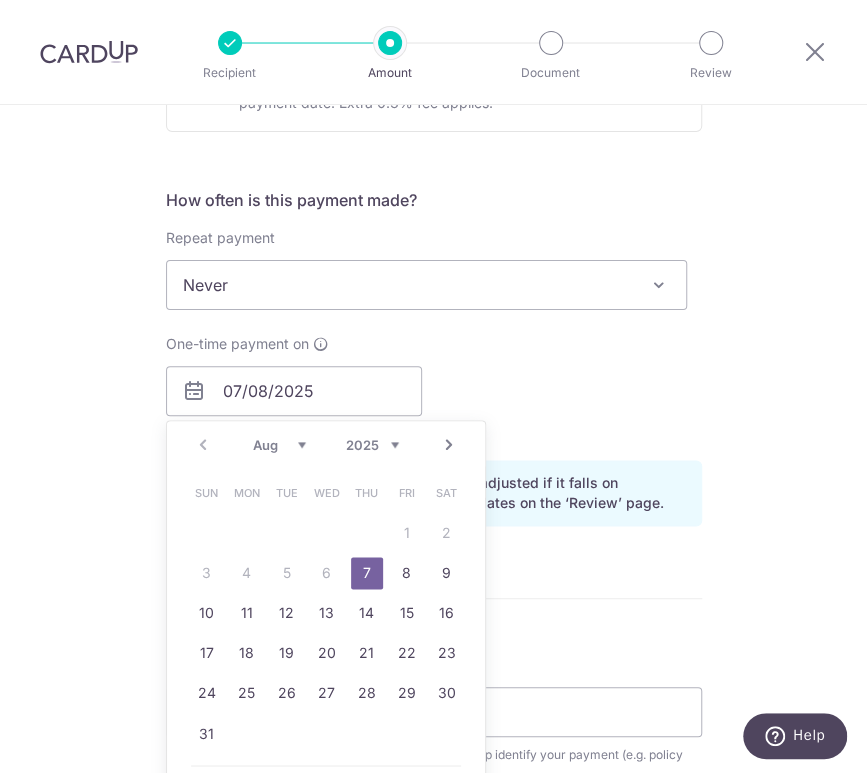 click on "Tell us more about your payment
Enter payment amount
SGD
2,776.14
2776.14
Card added successfully
Select Card
**** 1722
Add credit card
Your Cards
**** 1722
Secure 256-bit SSL
Text
New card details
Card
Secure 256-bit SSL" at bounding box center (433, 355) 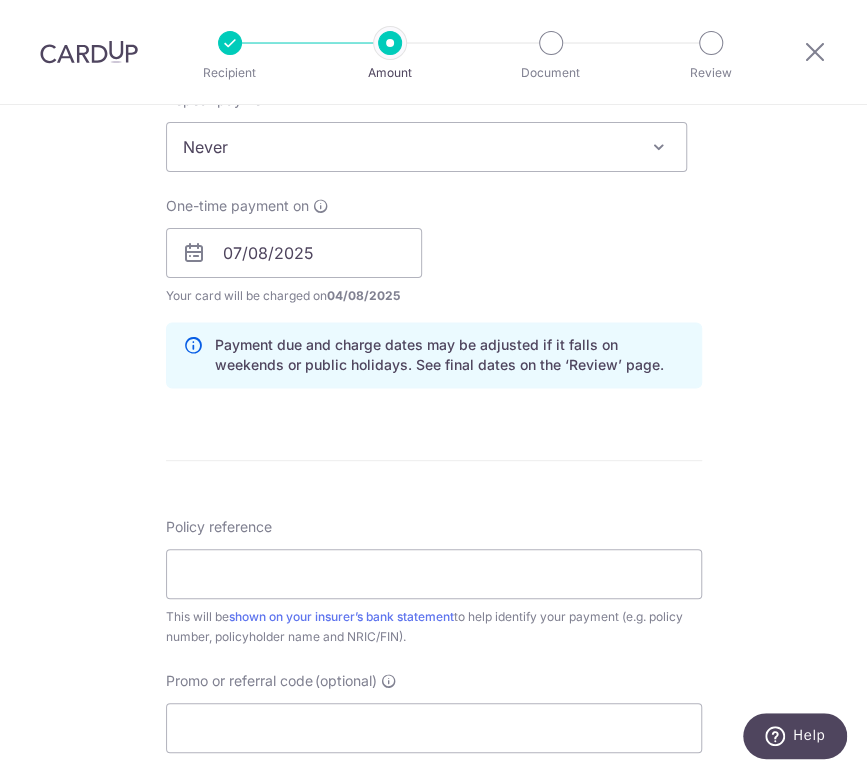 scroll, scrollTop: 899, scrollLeft: 0, axis: vertical 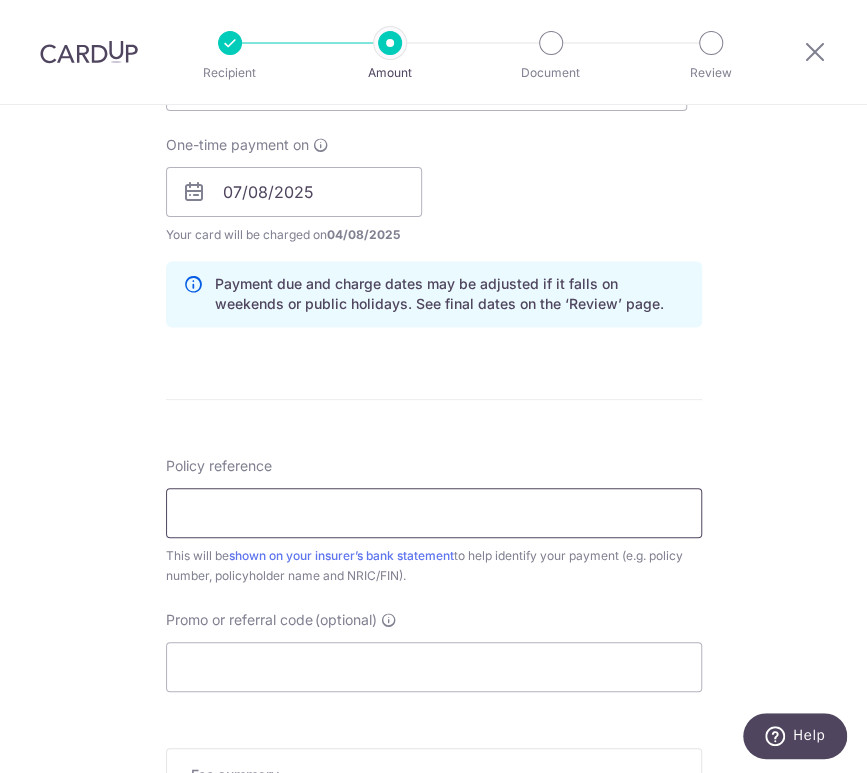 click on "Policy reference" at bounding box center (434, 513) 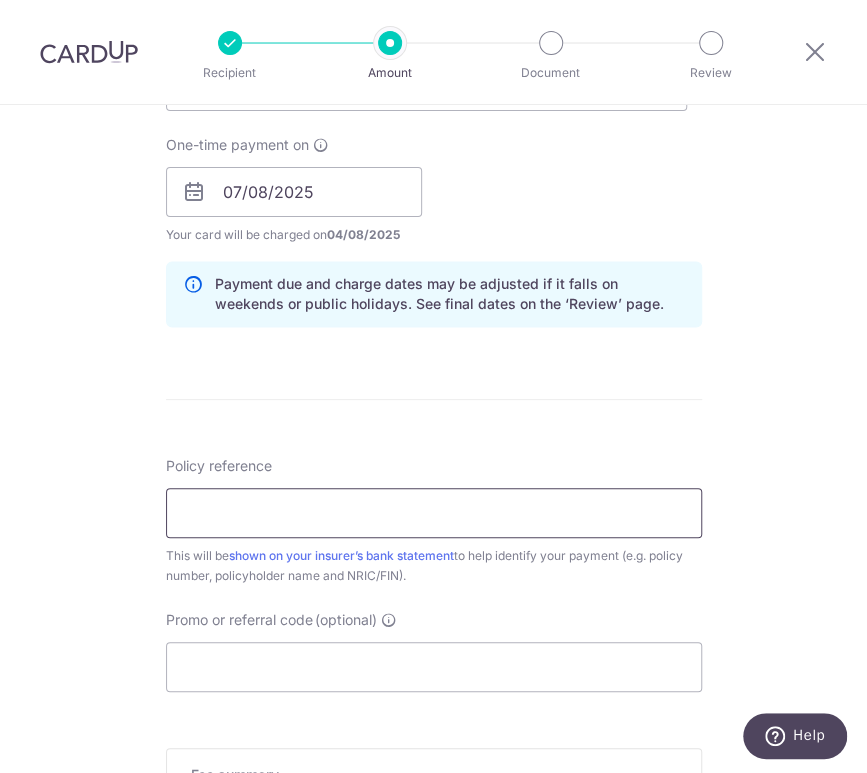 click on "Policy reference" at bounding box center [434, 513] 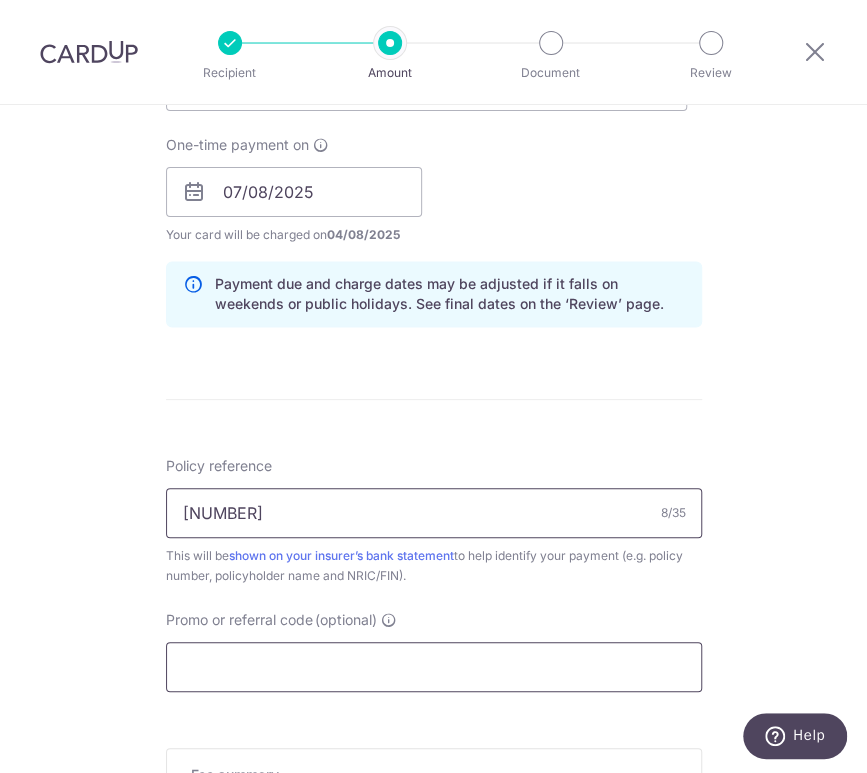 type on "59377492" 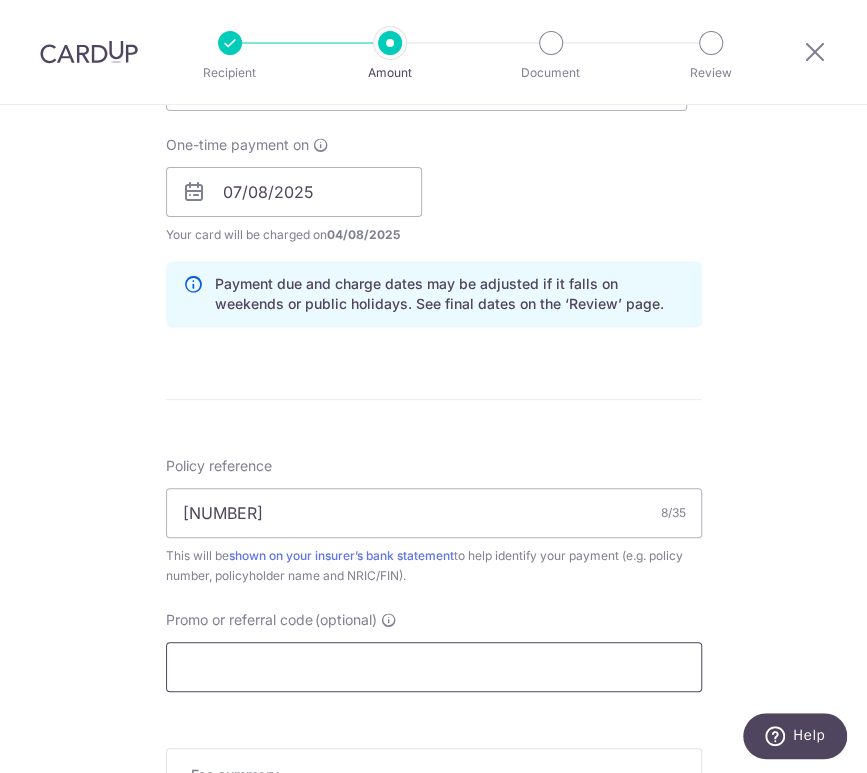 click on "Promo or referral code
(optional)" at bounding box center (434, 667) 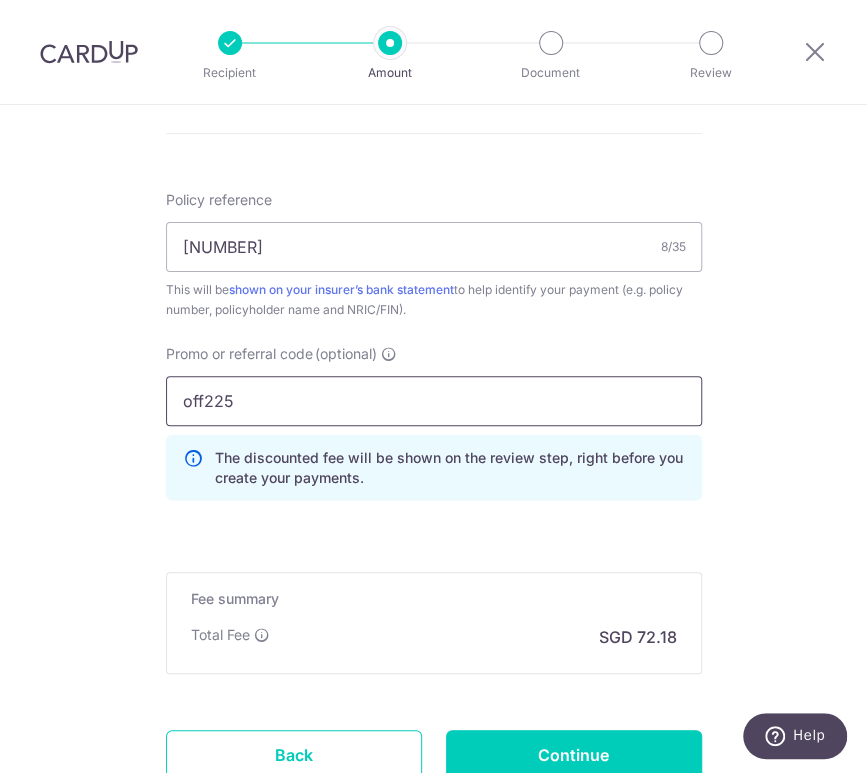 scroll, scrollTop: 1200, scrollLeft: 0, axis: vertical 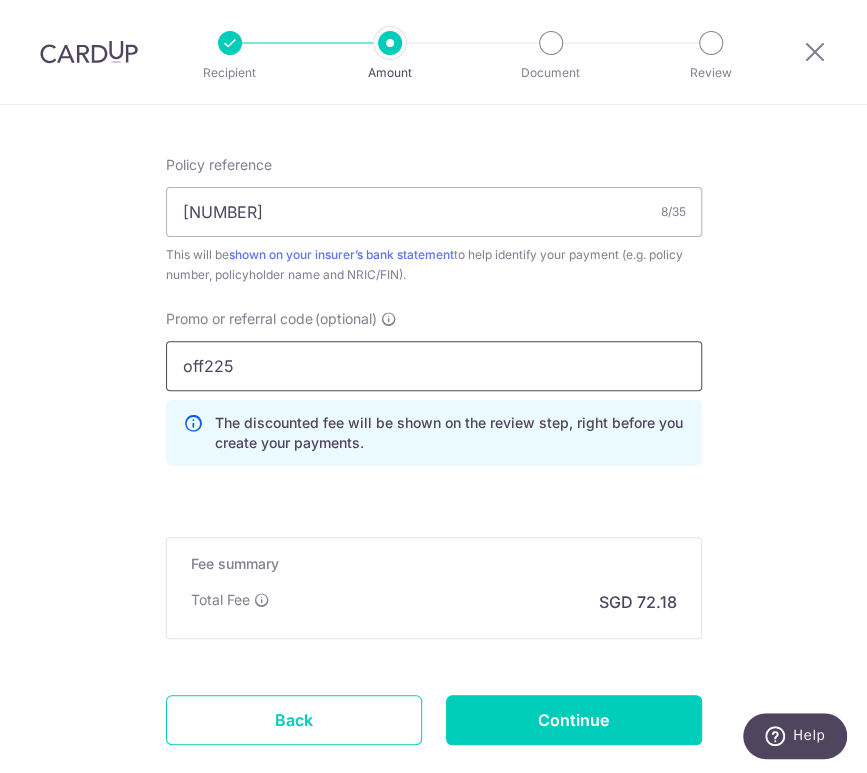 type on "off225" 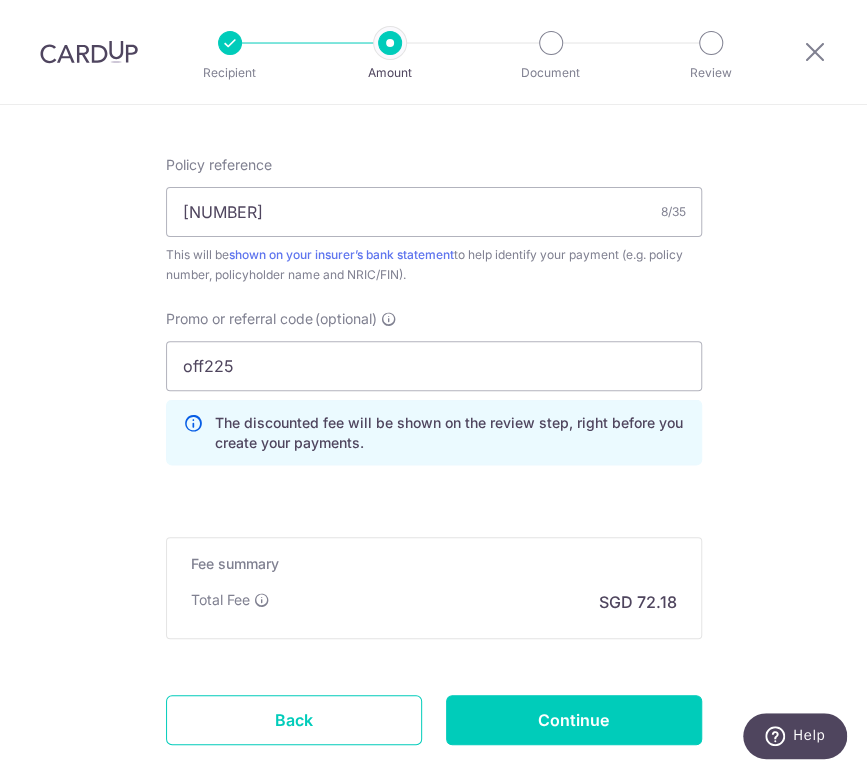 click on "Tell us more about your payment
Enter payment amount
SGD
2,776.14
2776.14
Card added successfully
Select Card
**** 1722
Add credit card
Your Cards
**** 1722
Secure 256-bit SSL
Text
New card details
Card
Secure 256-bit SSL" at bounding box center [433, -100] 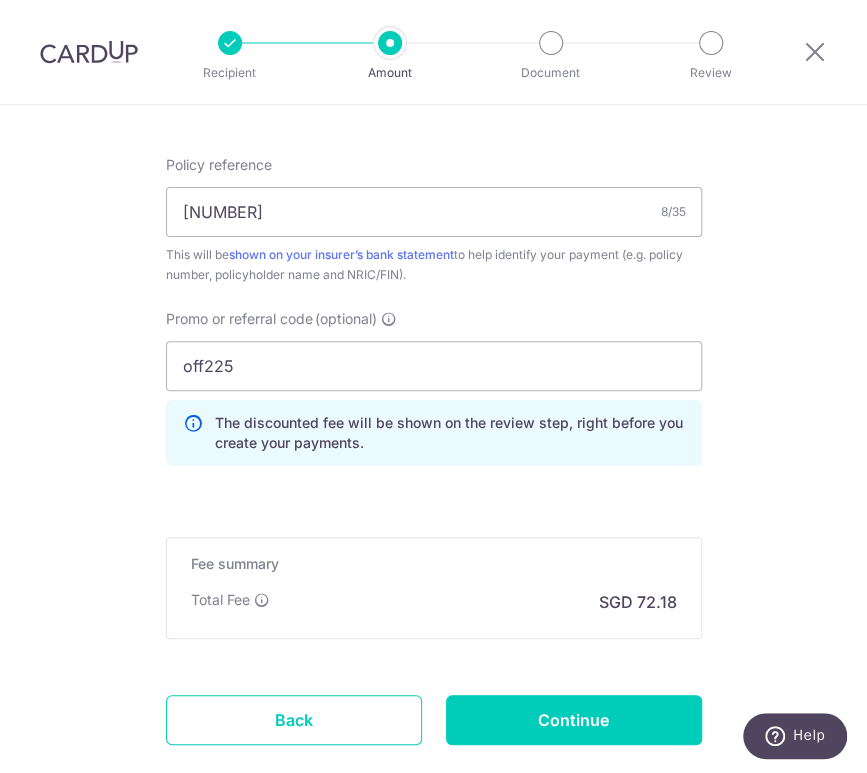 click on "Tell us more about your payment
Enter payment amount
SGD
2,776.14
2776.14
Card added successfully
Select Card
**** 1722
Add credit card
Your Cards
**** 1722
Secure 256-bit SSL
Text
New card details
Card
Secure 256-bit SSL" at bounding box center (433, -100) 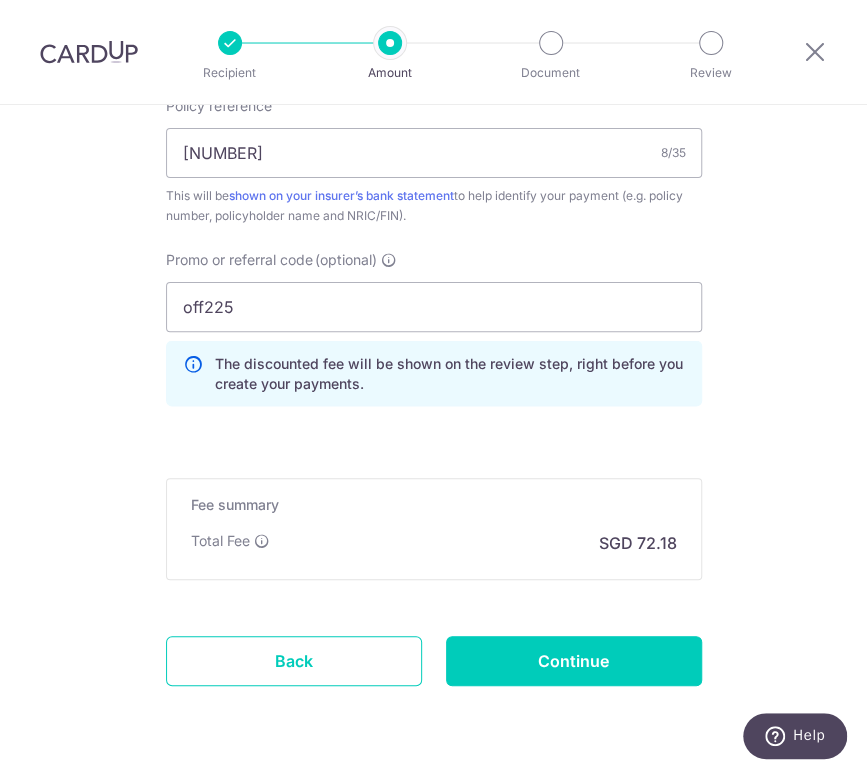 scroll, scrollTop: 1218, scrollLeft: 0, axis: vertical 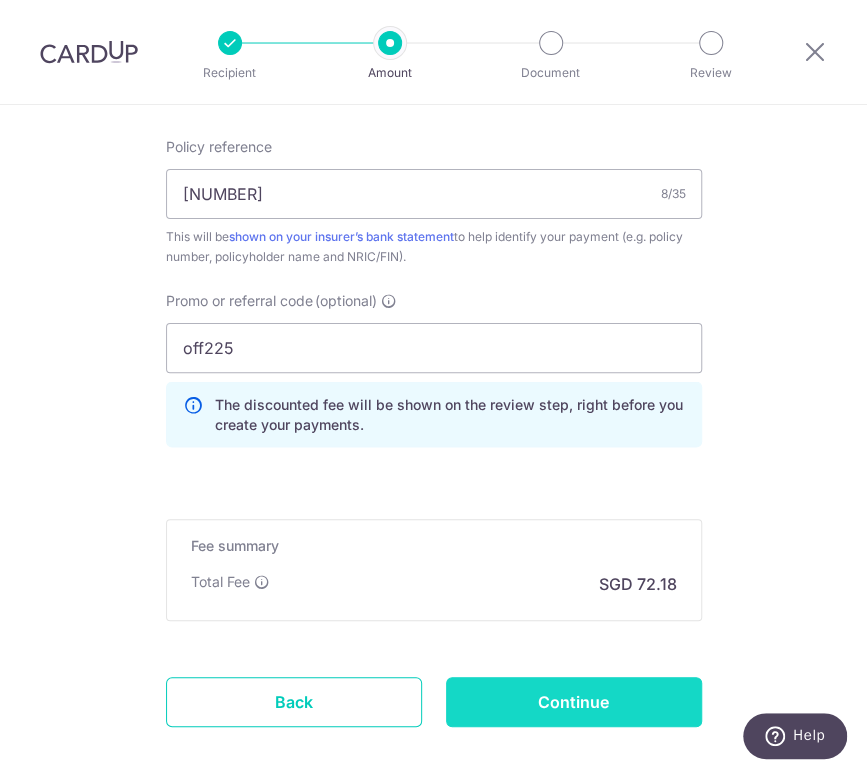 click on "Continue" at bounding box center [574, 702] 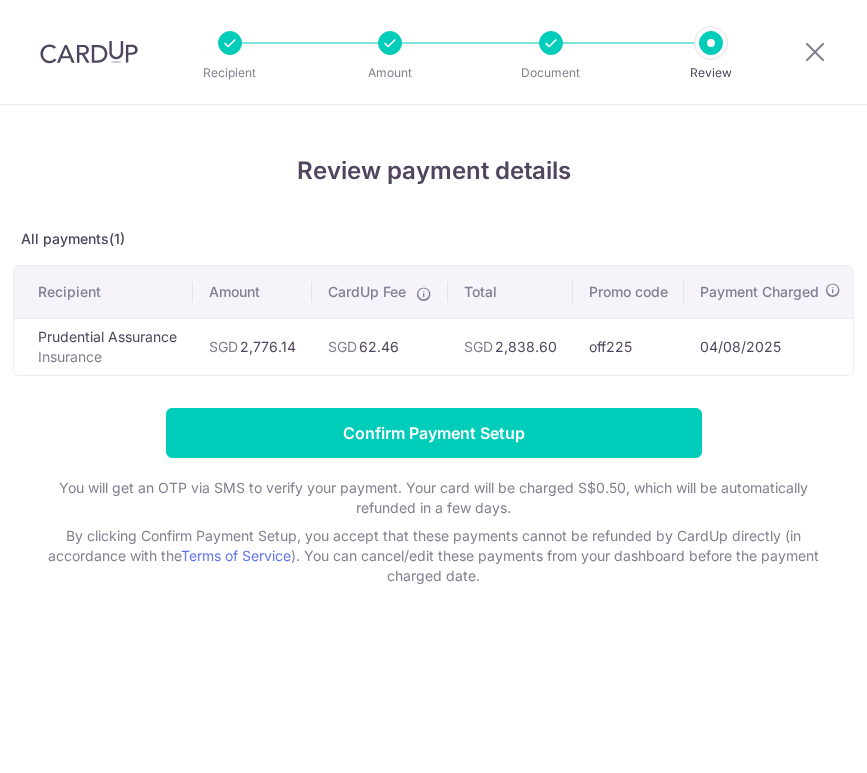 scroll, scrollTop: 0, scrollLeft: 0, axis: both 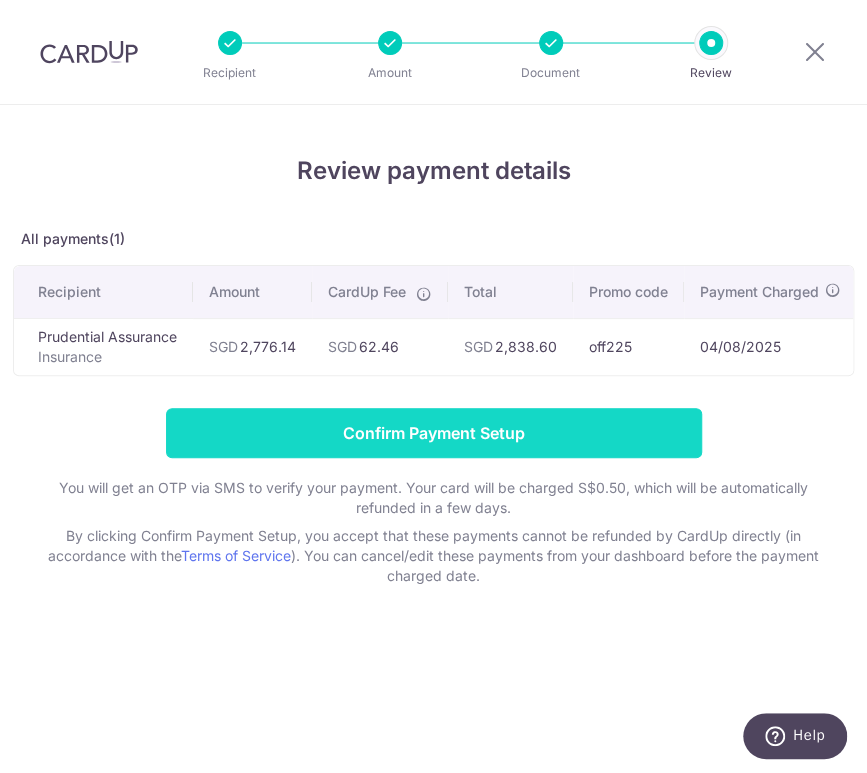 click on "Confirm Payment Setup" at bounding box center [434, 433] 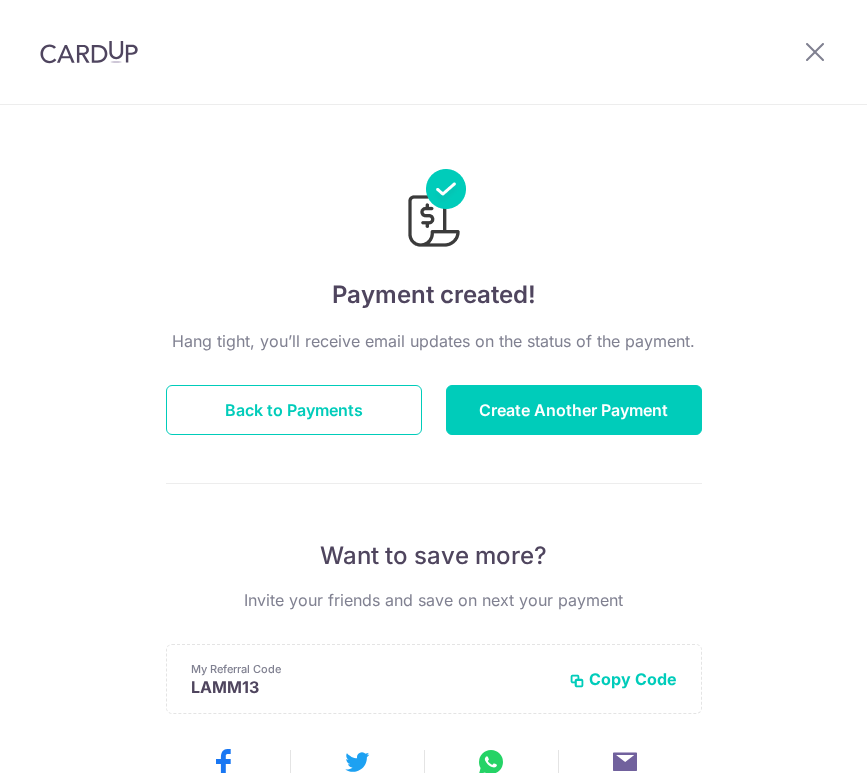 scroll, scrollTop: 0, scrollLeft: 0, axis: both 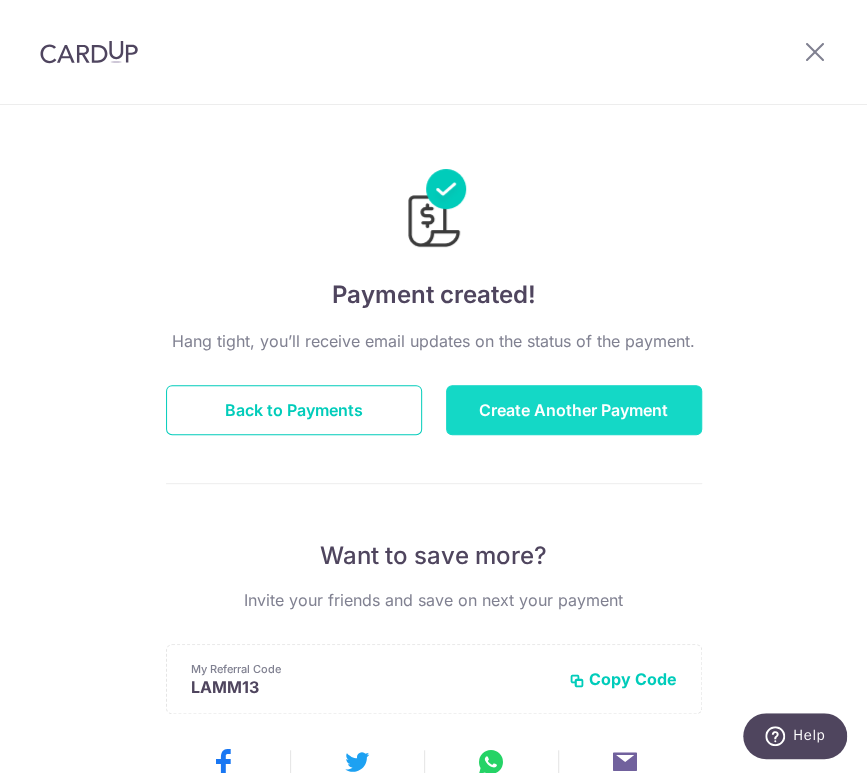 click on "Create Another Payment" at bounding box center (574, 410) 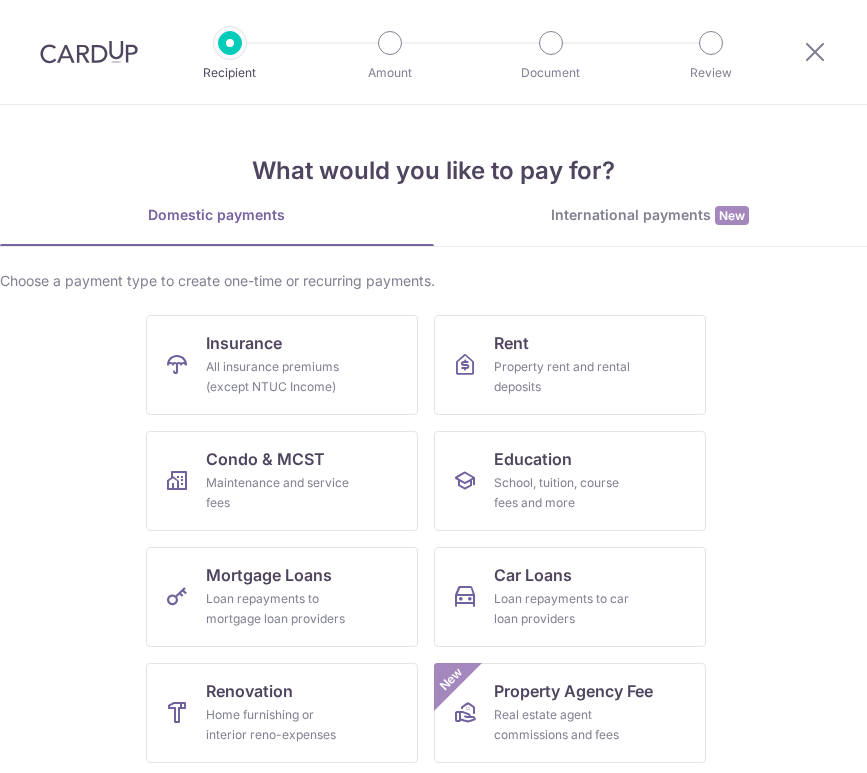 scroll, scrollTop: 0, scrollLeft: 0, axis: both 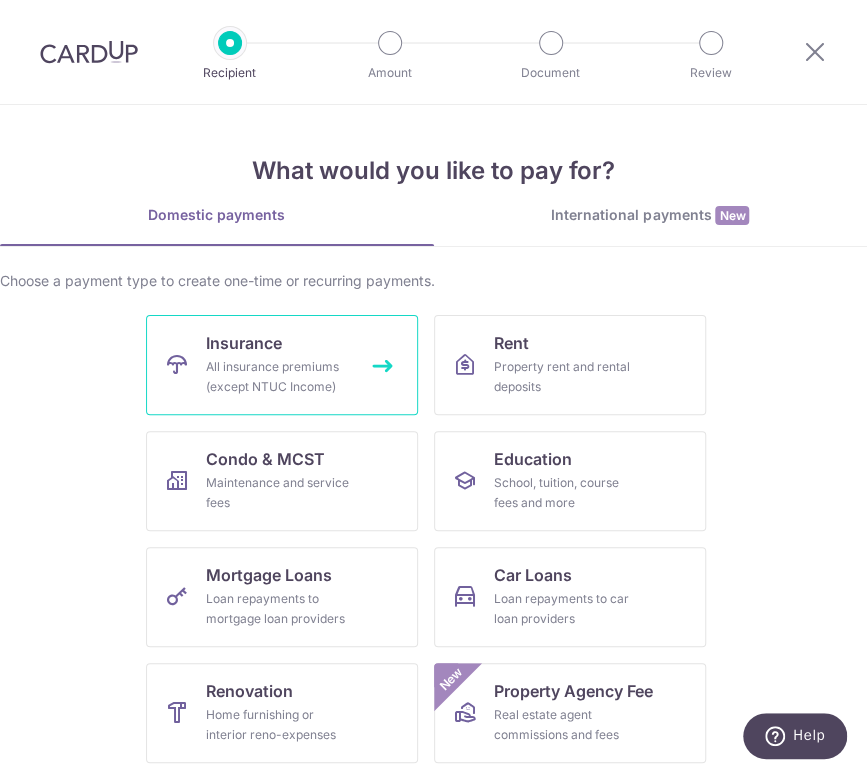 click on "All insurance premiums (except NTUC Income)" at bounding box center (278, 377) 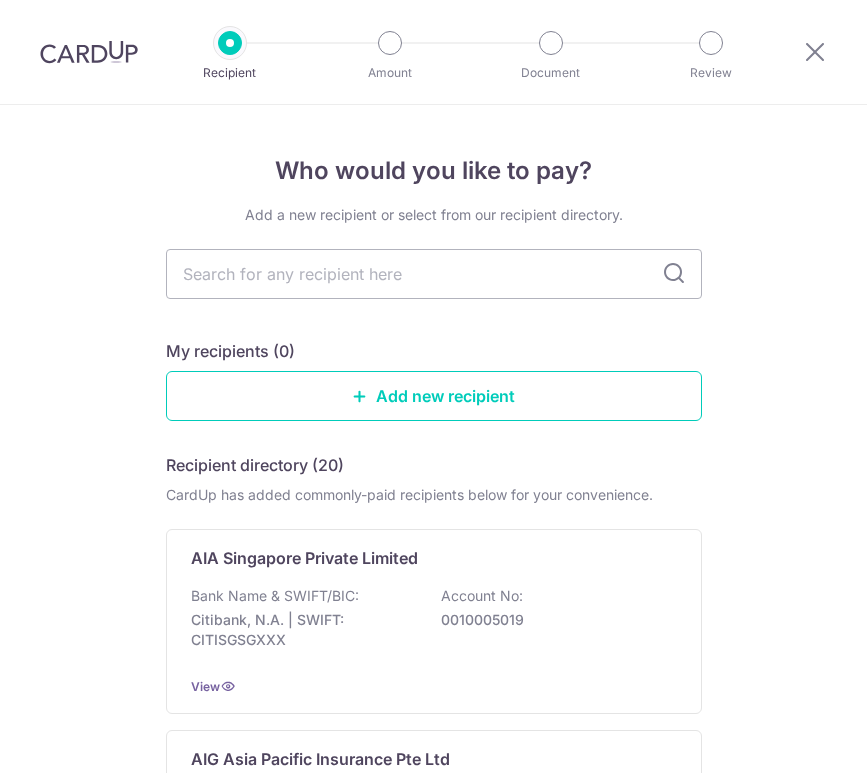 scroll, scrollTop: 0, scrollLeft: 0, axis: both 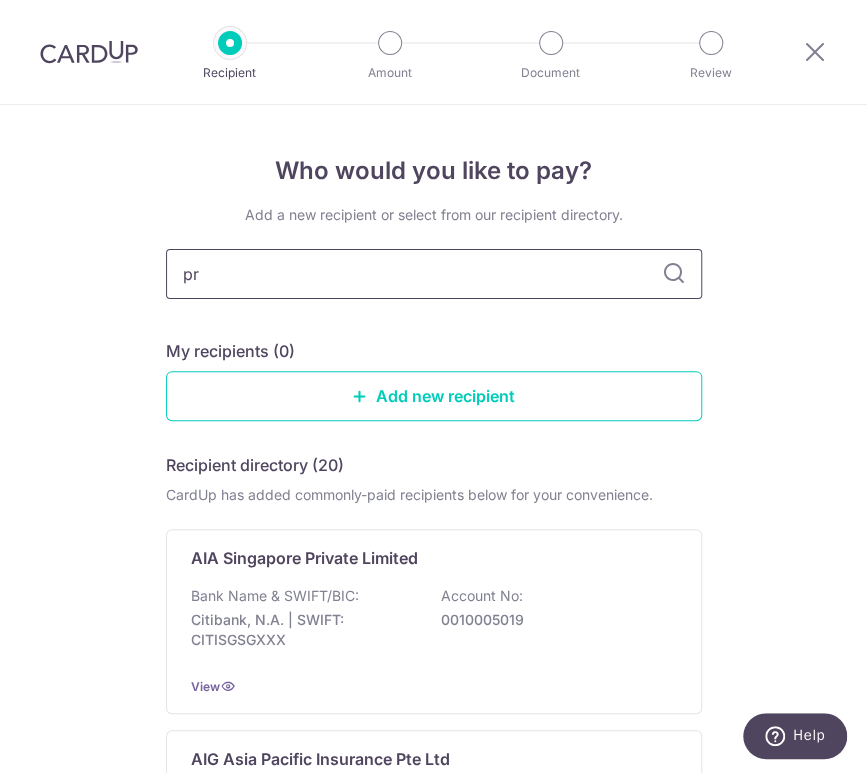type on "pru" 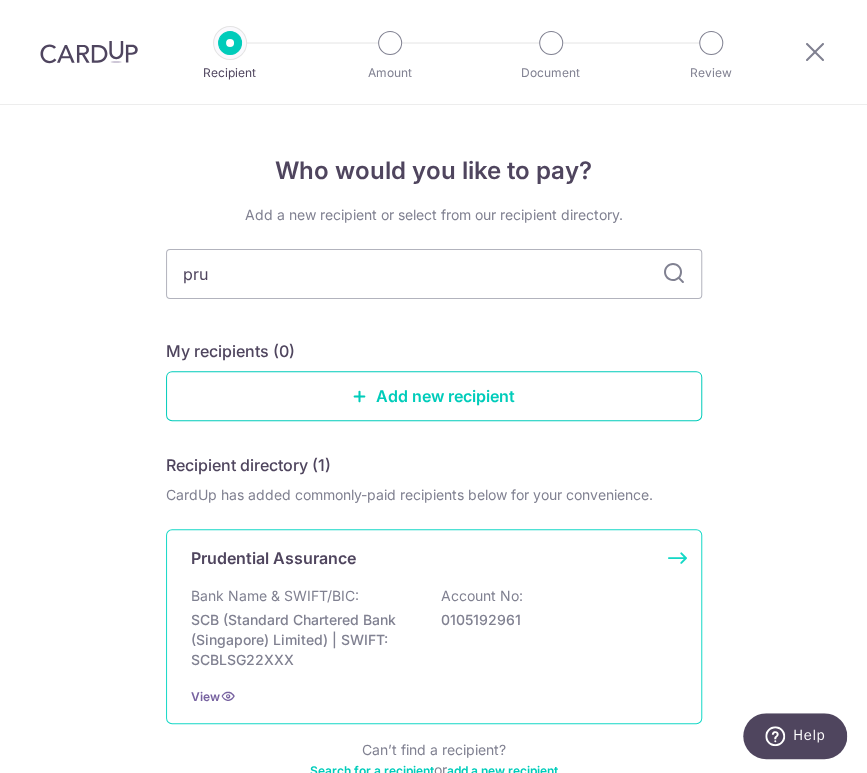 click on "Bank Name & SWIFT/BIC:
SCB (Standard Chartered Bank (Singapore) Limited) | SWIFT: SCBLSG22XXX
Account No:
[ACCOUNT]" at bounding box center (434, 628) 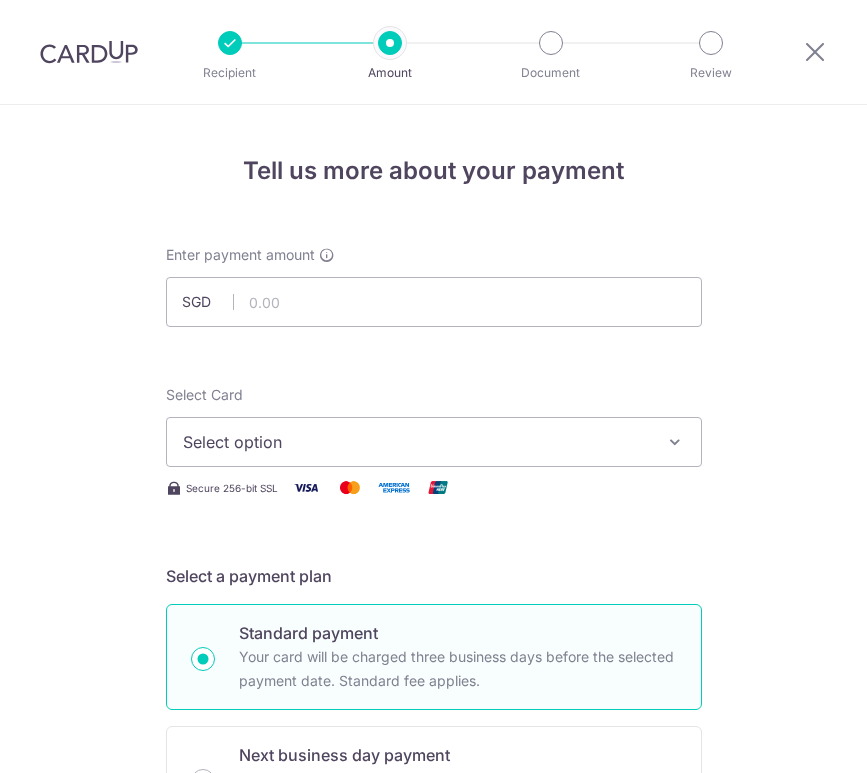scroll, scrollTop: 0, scrollLeft: 0, axis: both 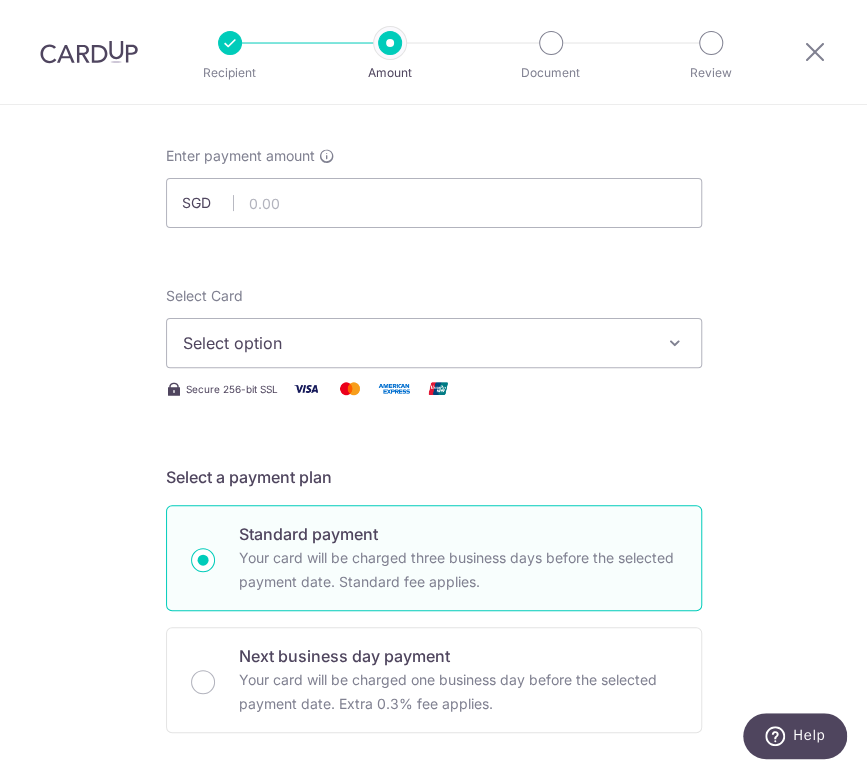 click on "Select option" at bounding box center [416, 343] 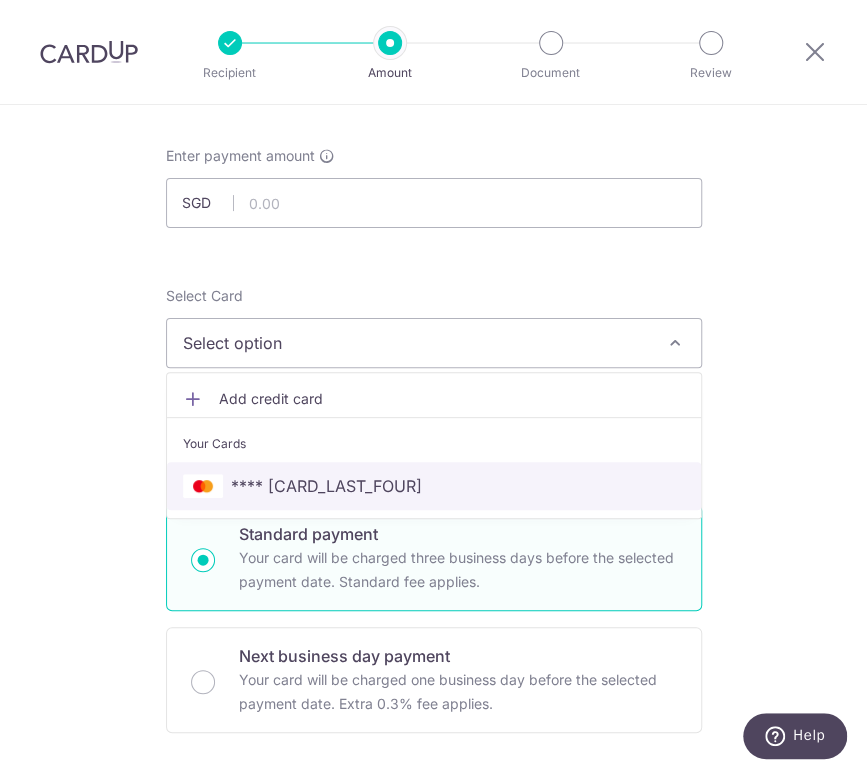 click on "**** [CARD_LAST_FOUR]" at bounding box center (434, 486) 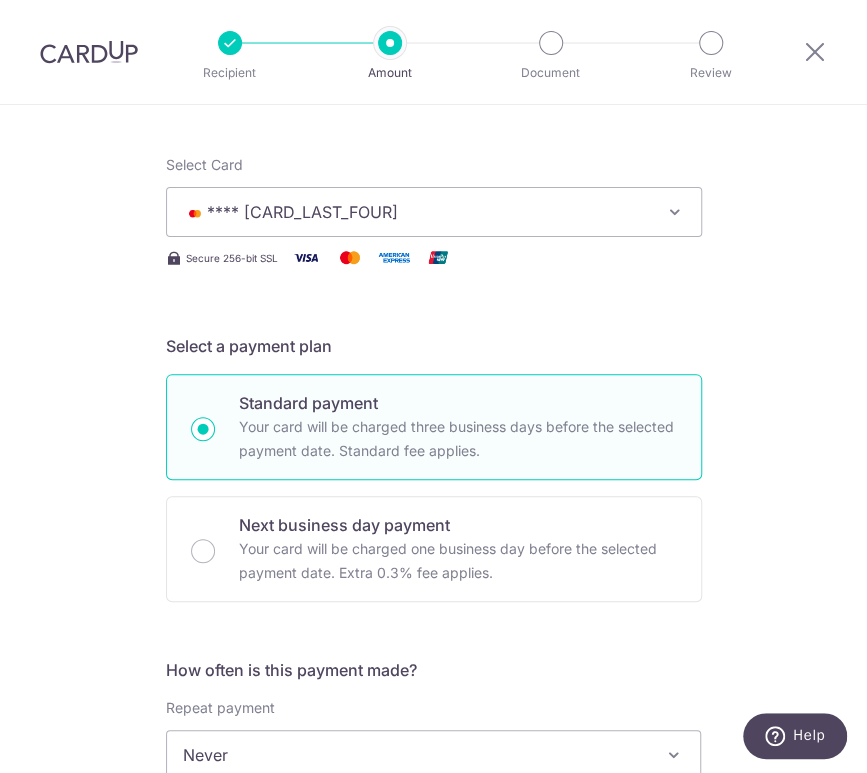 scroll, scrollTop: 399, scrollLeft: 0, axis: vertical 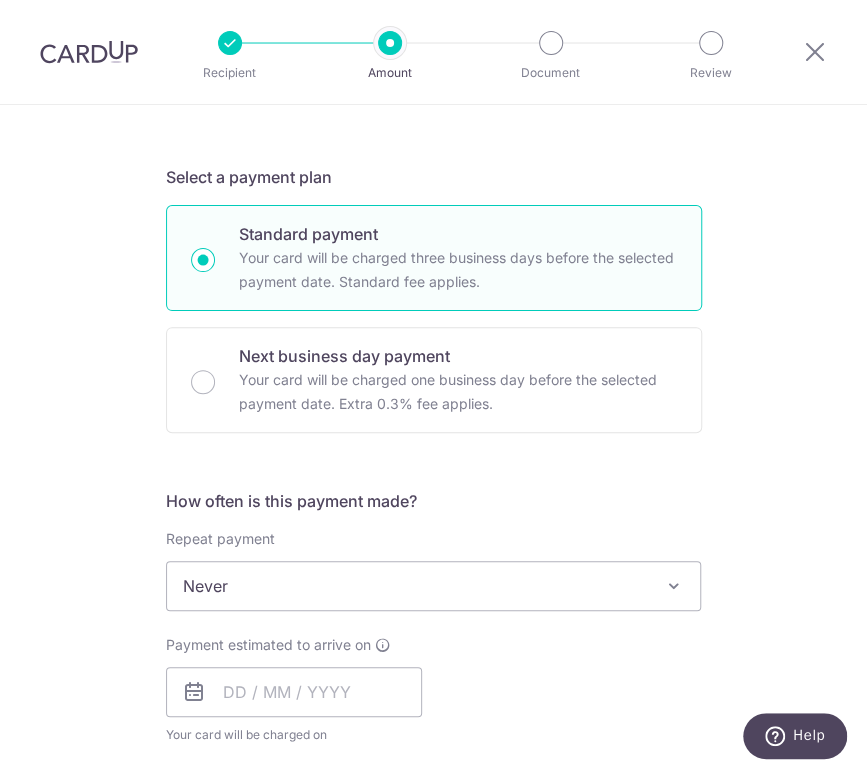 click on "Never" at bounding box center (434, 586) 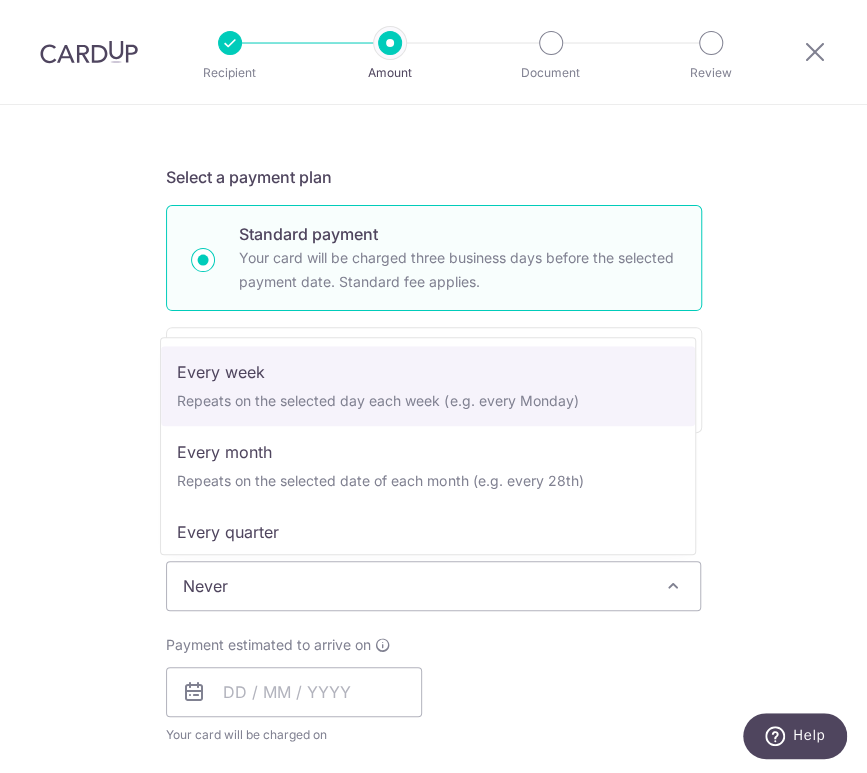 scroll, scrollTop: 280, scrollLeft: 0, axis: vertical 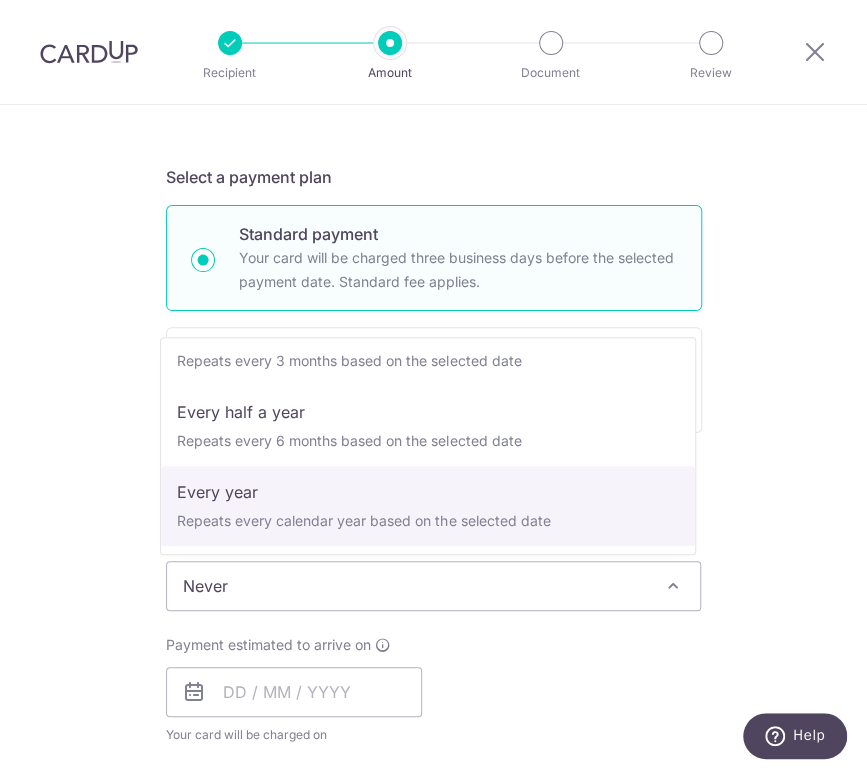 select on "6" 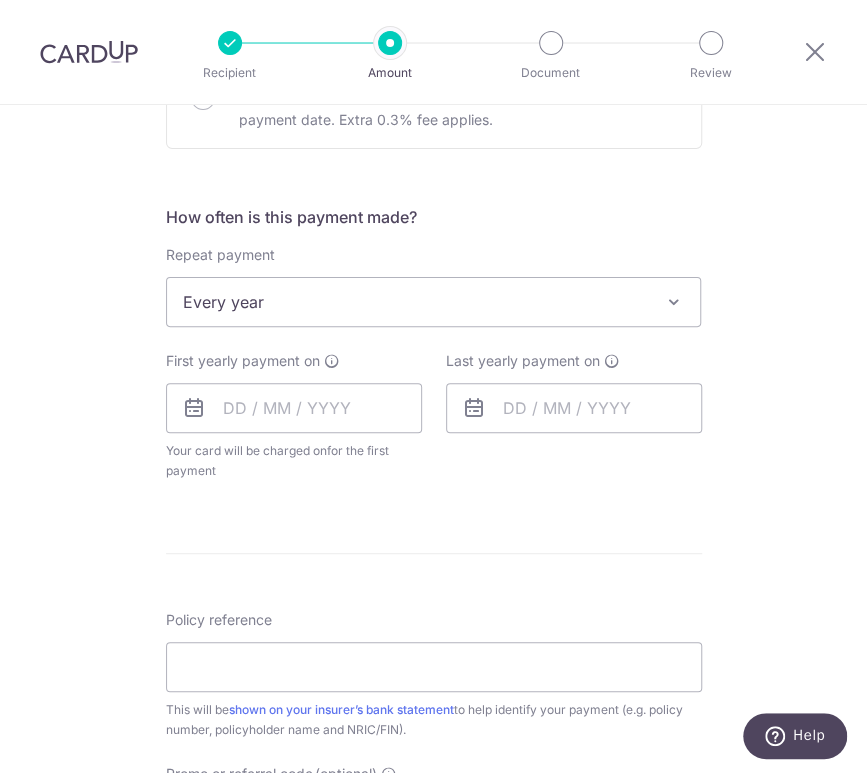 scroll, scrollTop: 700, scrollLeft: 0, axis: vertical 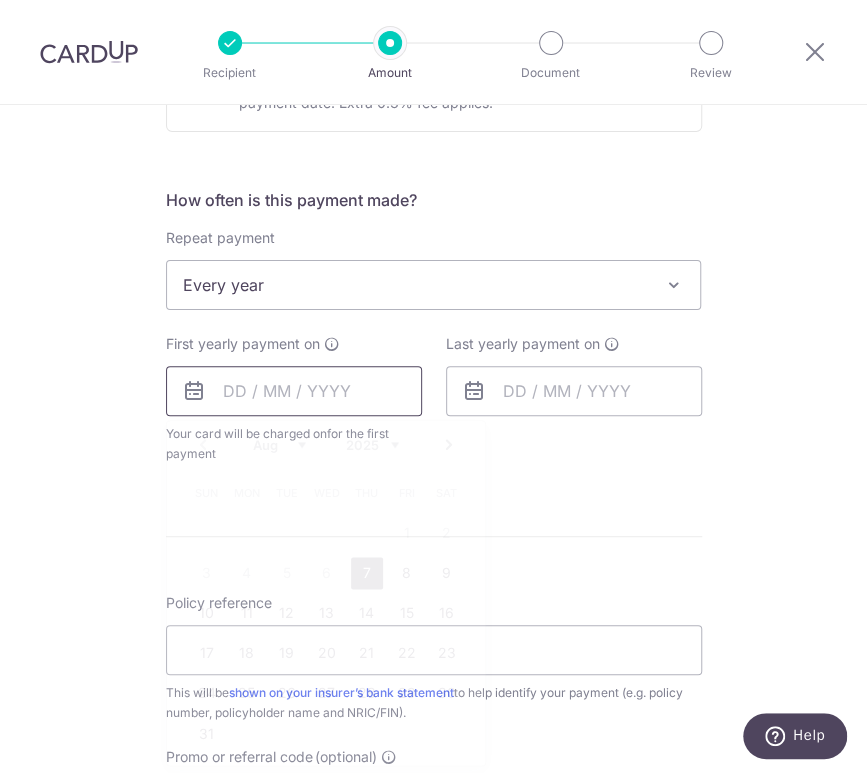 click at bounding box center [294, 391] 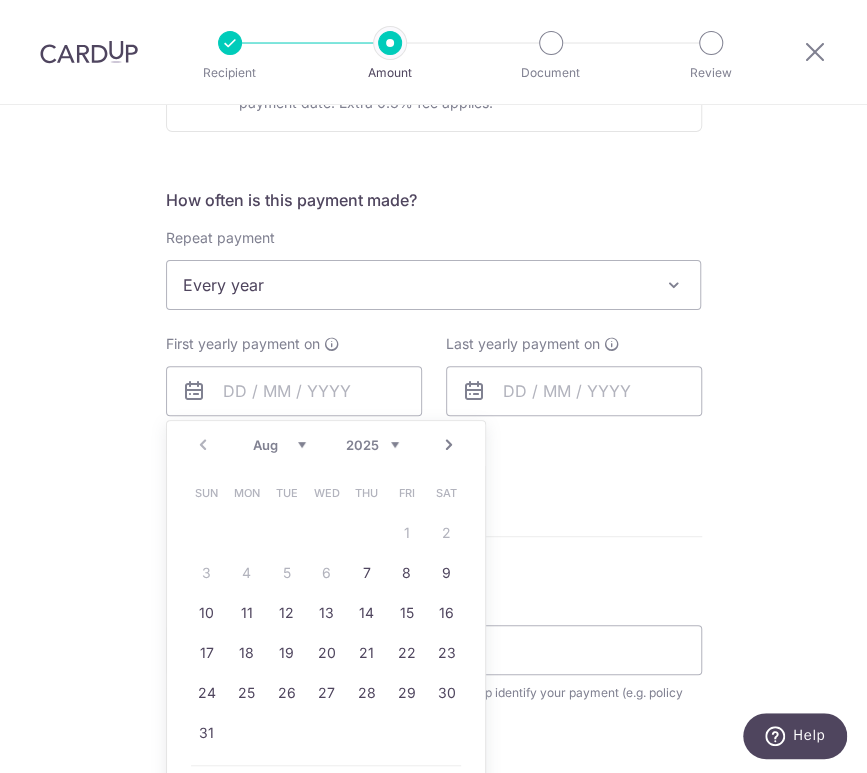 click on "Next" at bounding box center [449, 445] 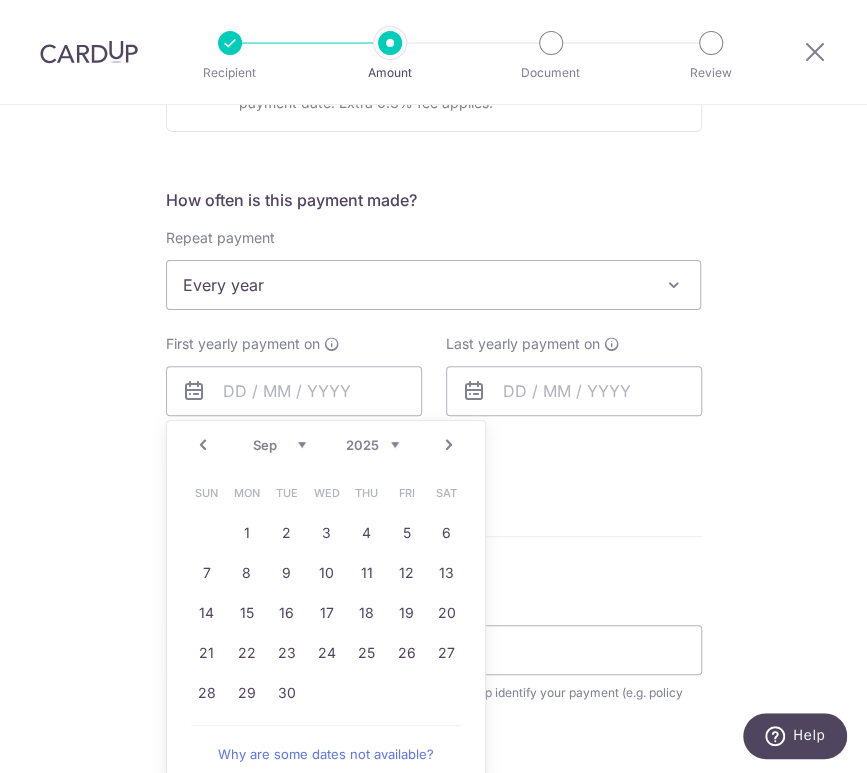 click on "Next" at bounding box center (449, 445) 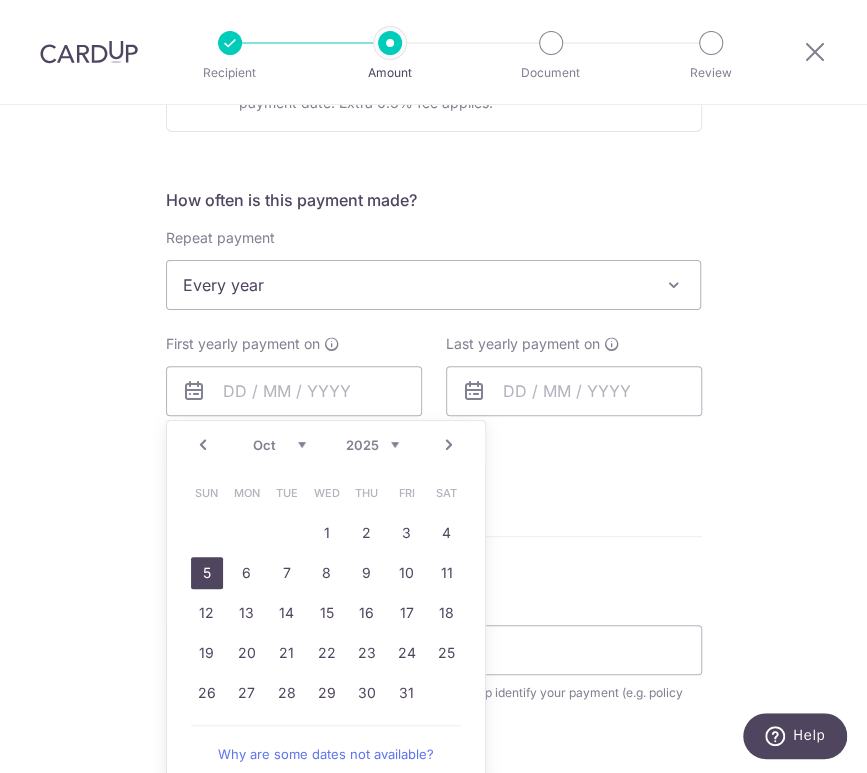 click on "5" at bounding box center [207, 573] 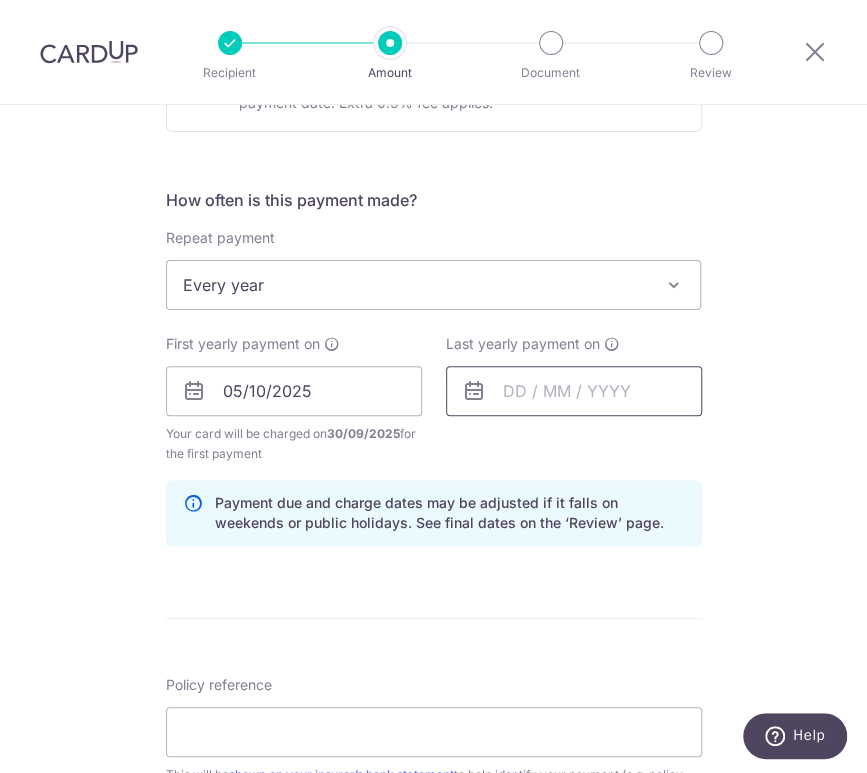click at bounding box center [574, 391] 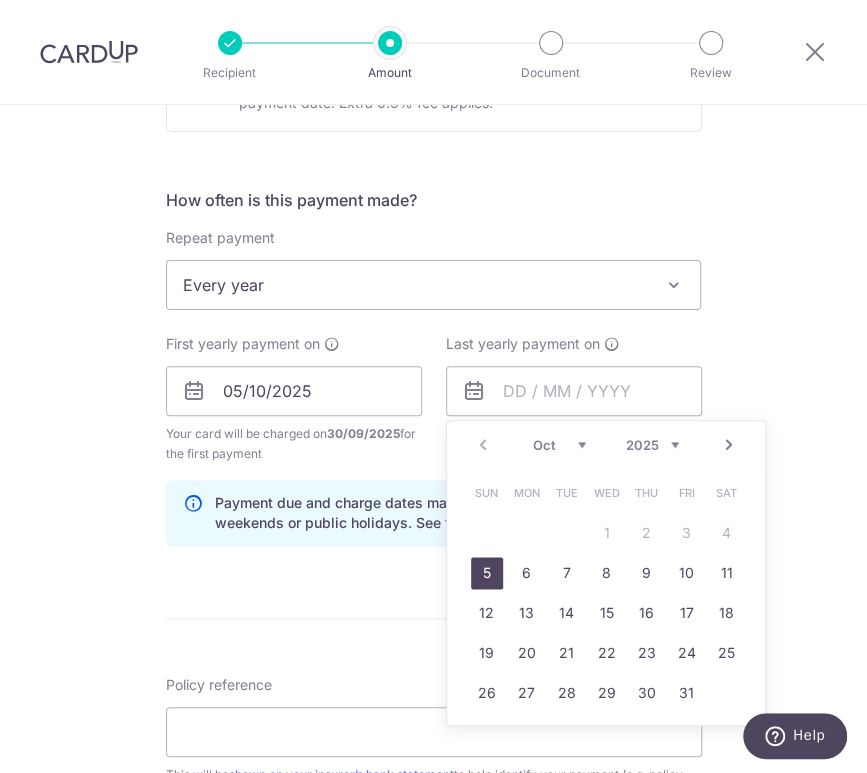 click on "2025 2026 2027 2028 2029 2030 2031 2032 2033 2034 2035" at bounding box center (652, 445) 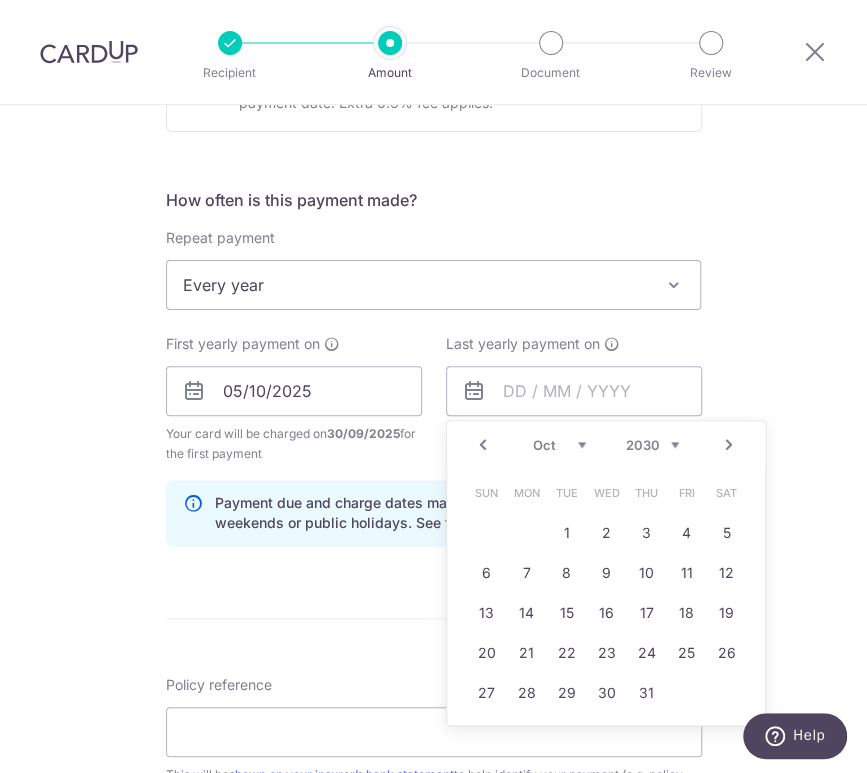 click on "Every year" at bounding box center (434, 285) 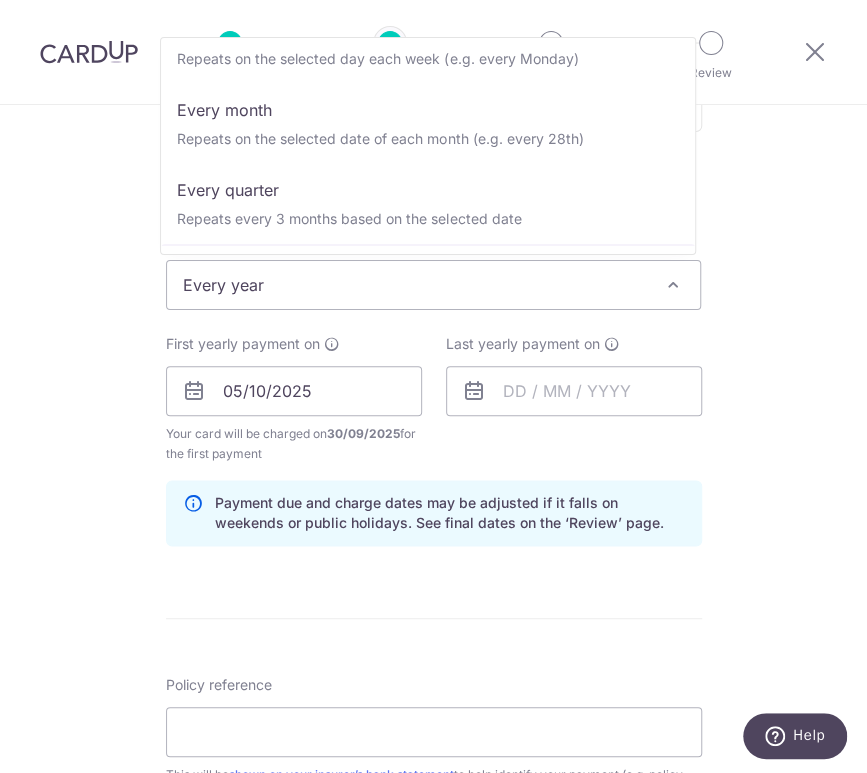 scroll, scrollTop: 0, scrollLeft: 0, axis: both 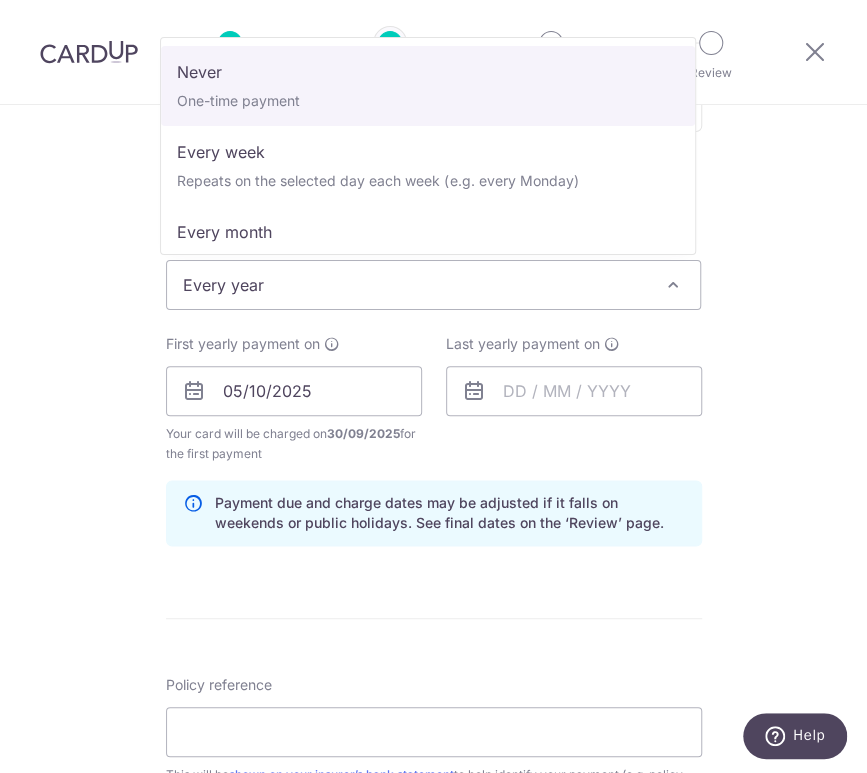 select on "1" 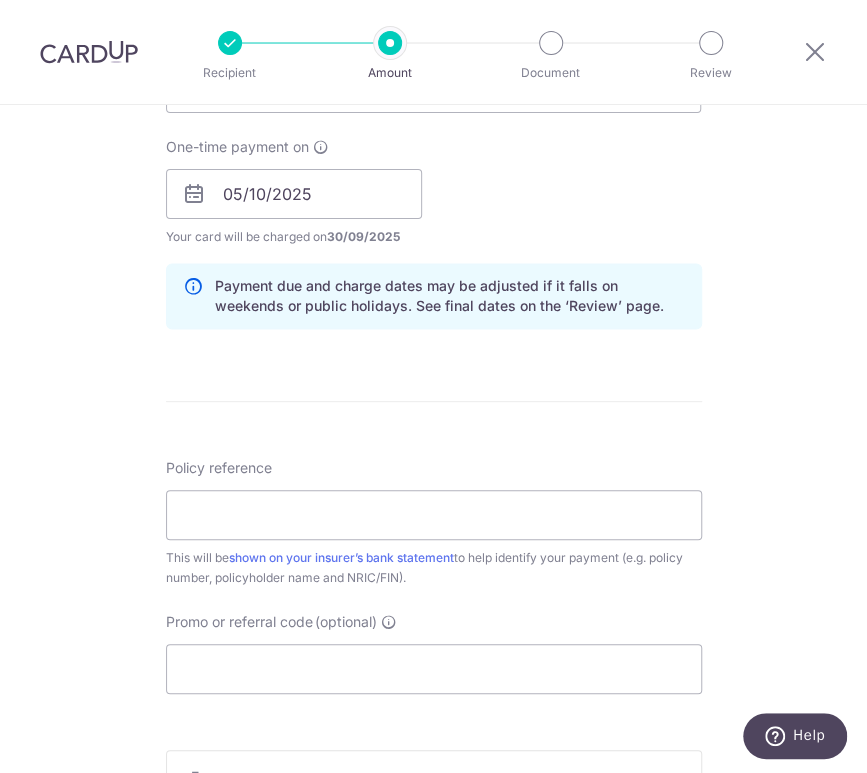 scroll, scrollTop: 899, scrollLeft: 0, axis: vertical 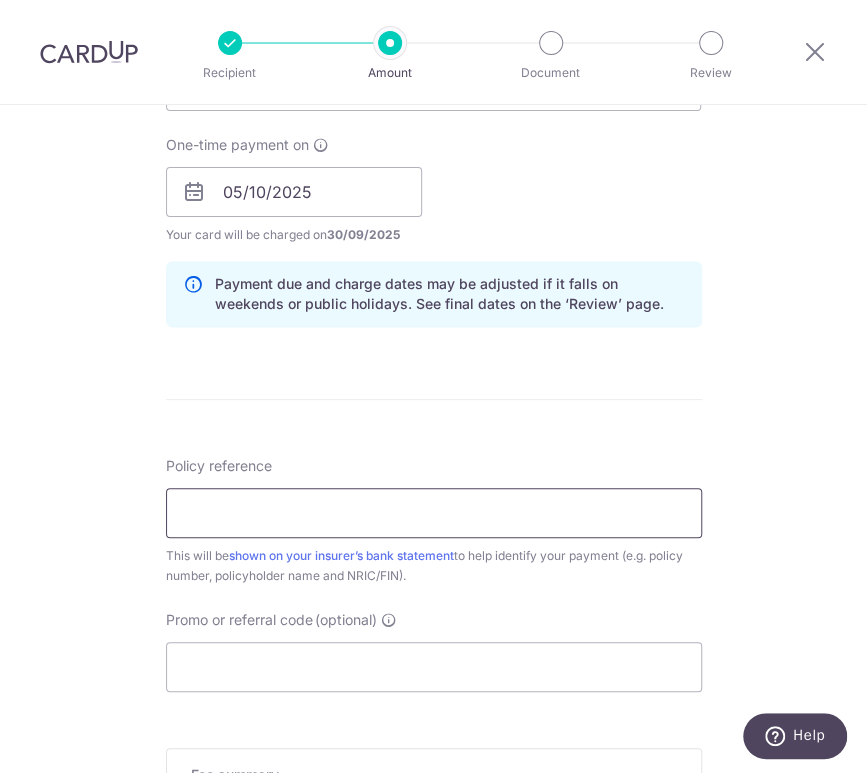 click on "Policy reference" at bounding box center (434, 513) 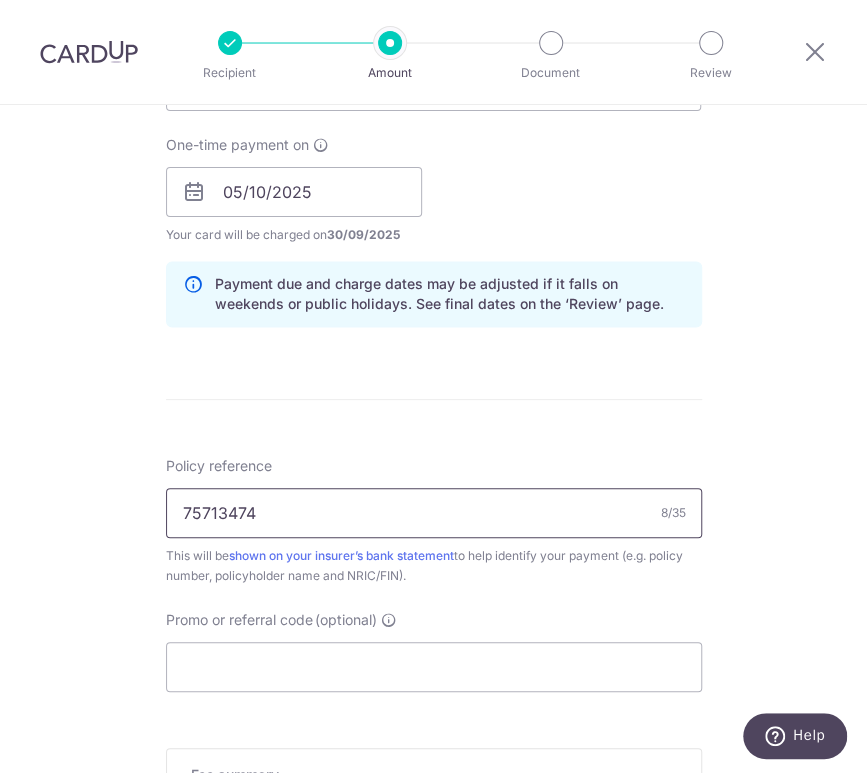 type on "75713474" 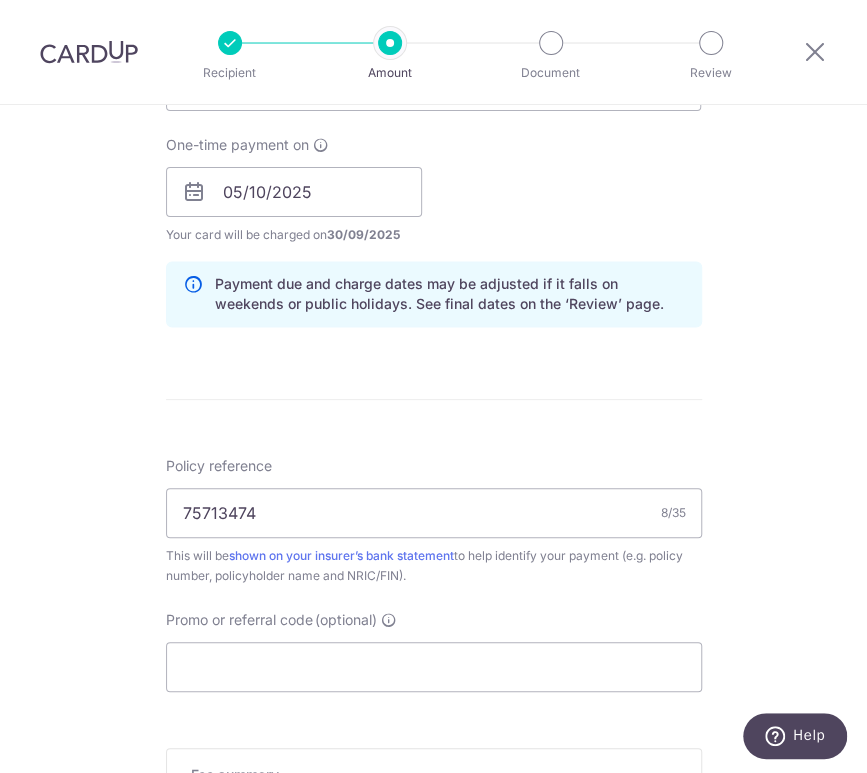 click on "Tell us more about your payment
Enter payment amount
SGD
Select Card
**** 1722
Add credit card
Your Cards
**** 1722
Secure 256-bit SSL
Text
New card details
Card
Secure 256-bit SSL" at bounding box center (433, 156) 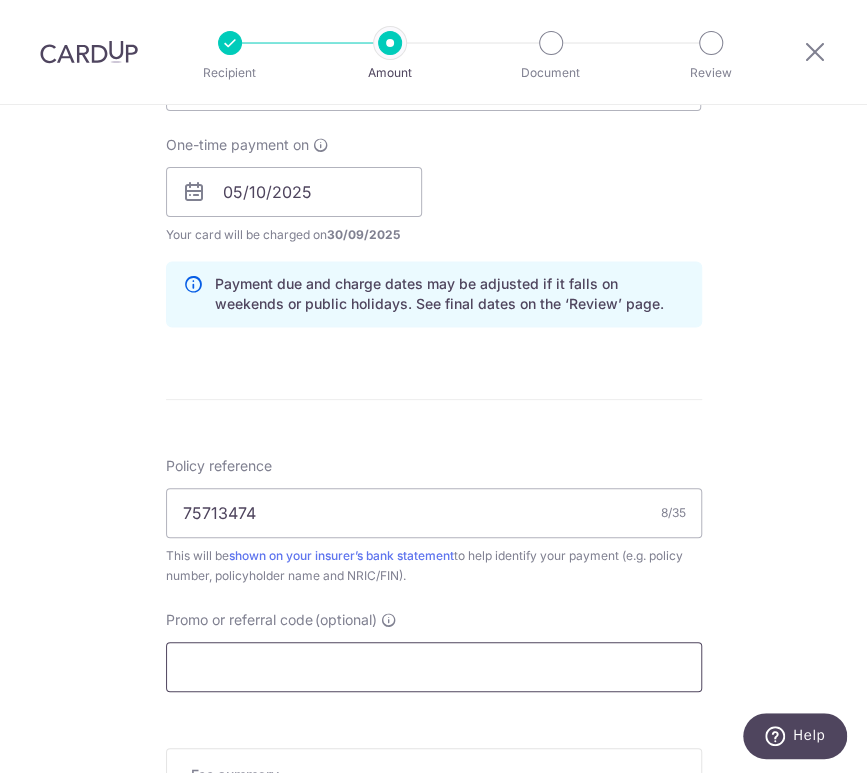 click on "Promo or referral code
(optional)" at bounding box center (434, 667) 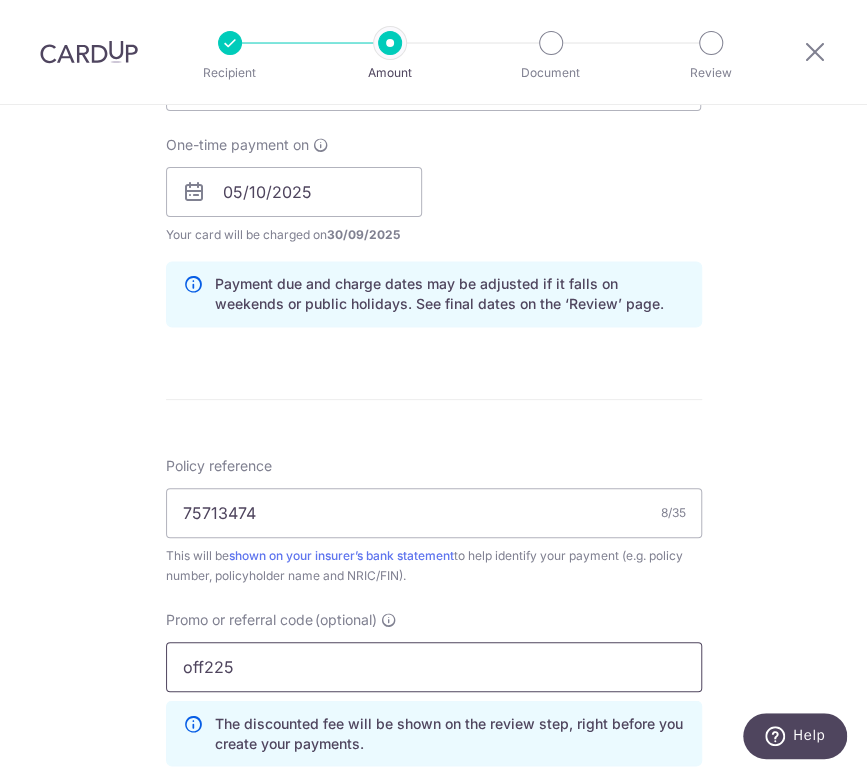 type on "off225" 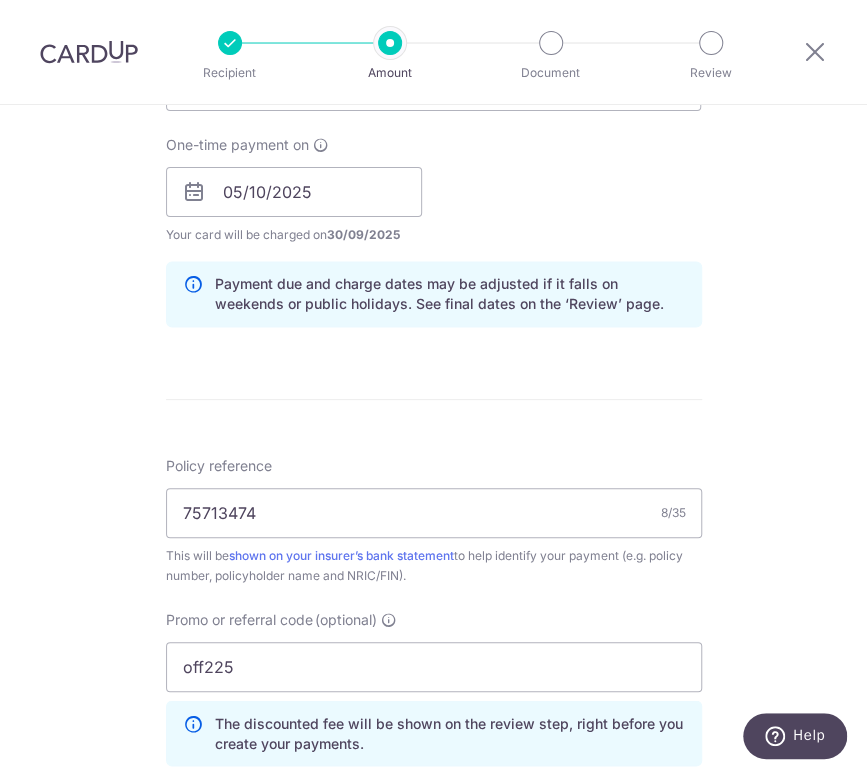 click on "Tell us more about your payment
Enter payment amount
SGD
Select Card
**** 1722
Add credit card
Your Cards
**** 1722
Secure 256-bit SSL
Text
New card details
Card
Secure 256-bit SSL" at bounding box center (433, 201) 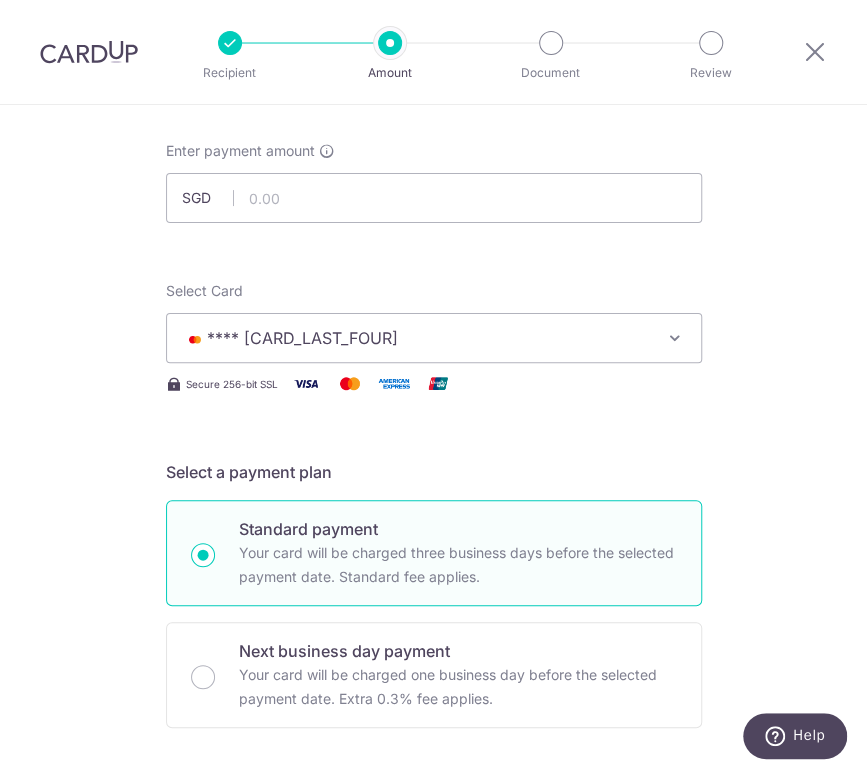 scroll, scrollTop: 99, scrollLeft: 0, axis: vertical 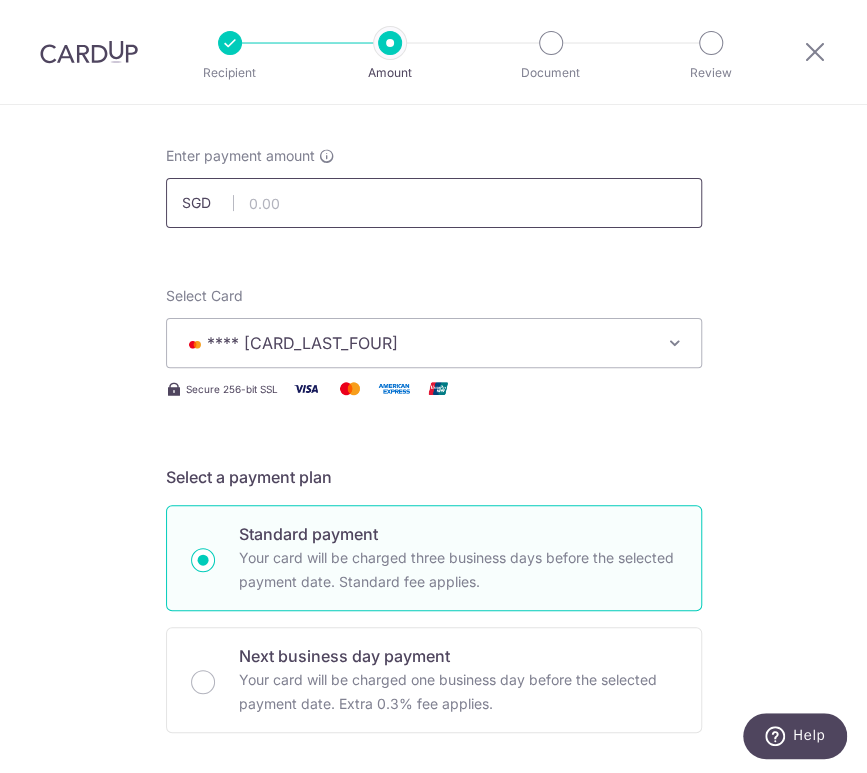 click at bounding box center (434, 203) 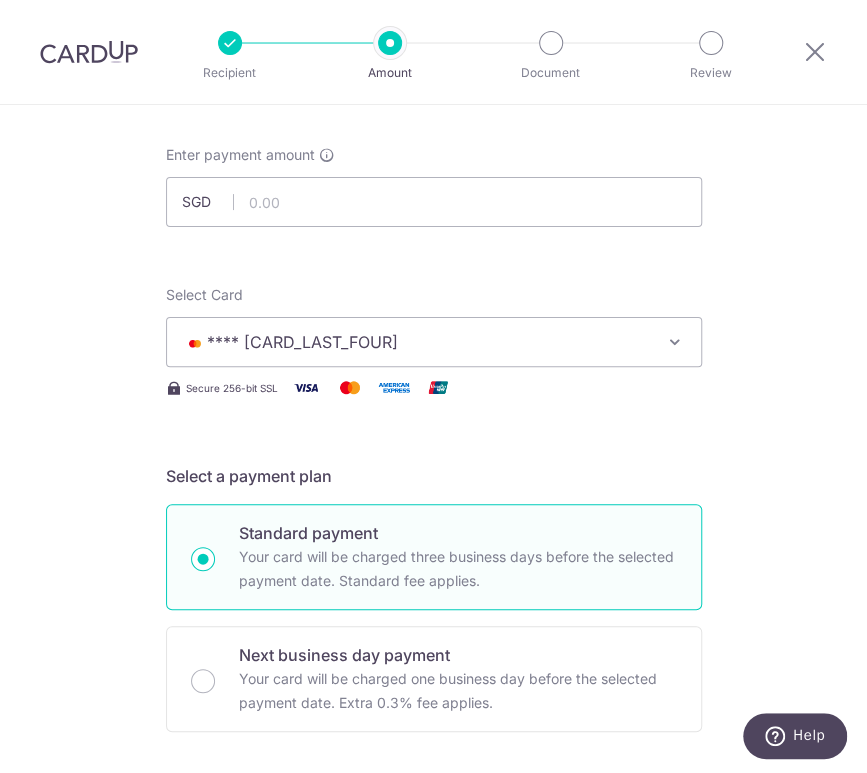 scroll, scrollTop: 99, scrollLeft: 0, axis: vertical 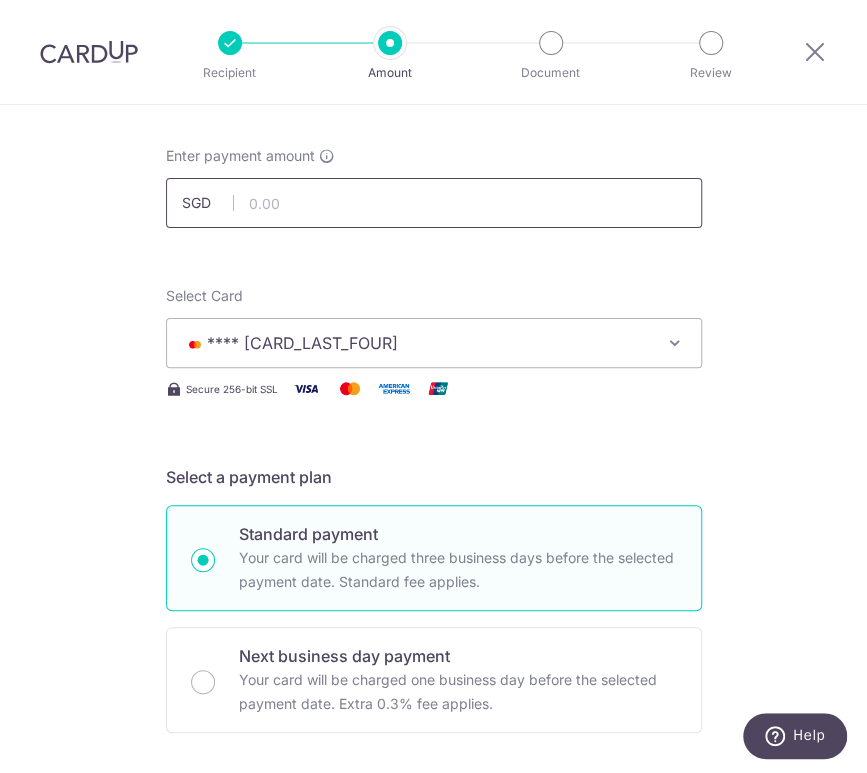 click at bounding box center [434, 203] 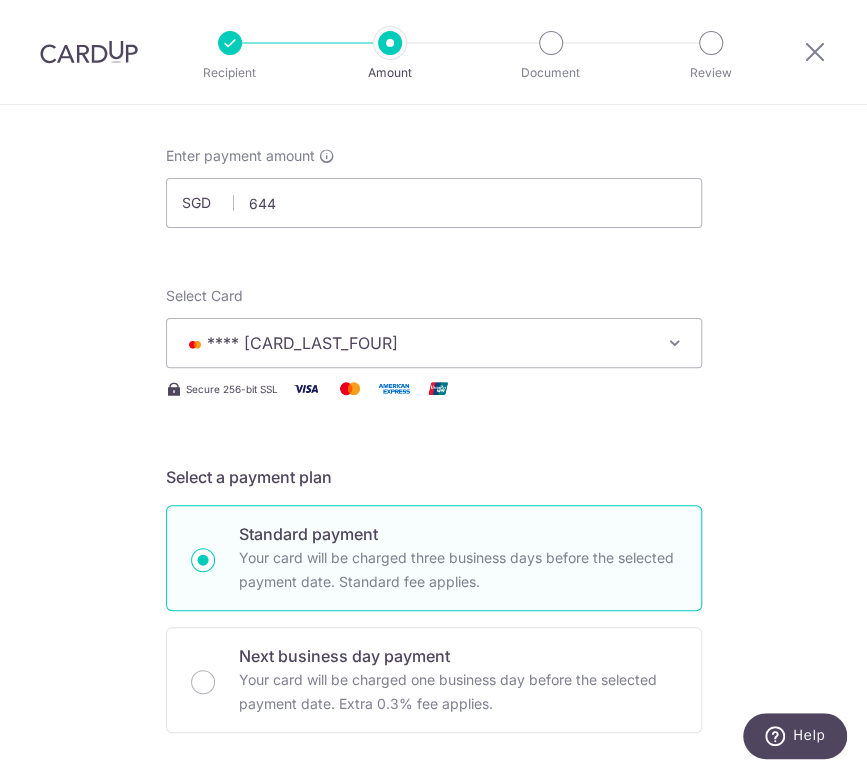 click on "Tell us more about your payment
Enter payment amount
SGD
644
Select Card
**** 1722
Add credit card
Your Cards
**** 1722
Secure 256-bit SSL
Text
New card details
Card
Secure 256-bit SSL" at bounding box center (433, 1001) 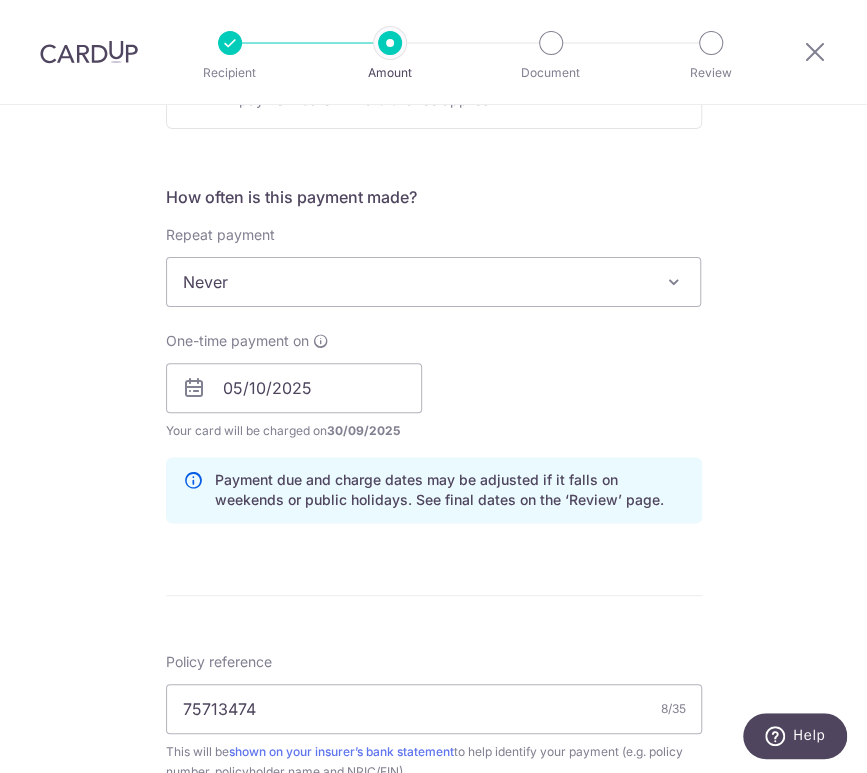 scroll, scrollTop: 899, scrollLeft: 0, axis: vertical 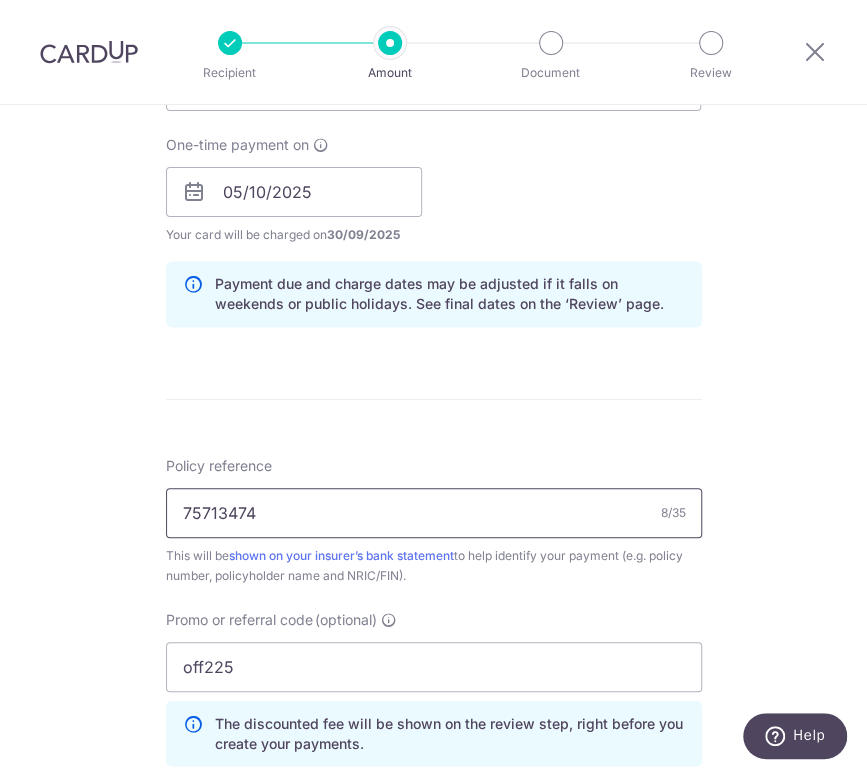drag, startPoint x: 270, startPoint y: 513, endPoint x: 14, endPoint y: 507, distance: 256.0703 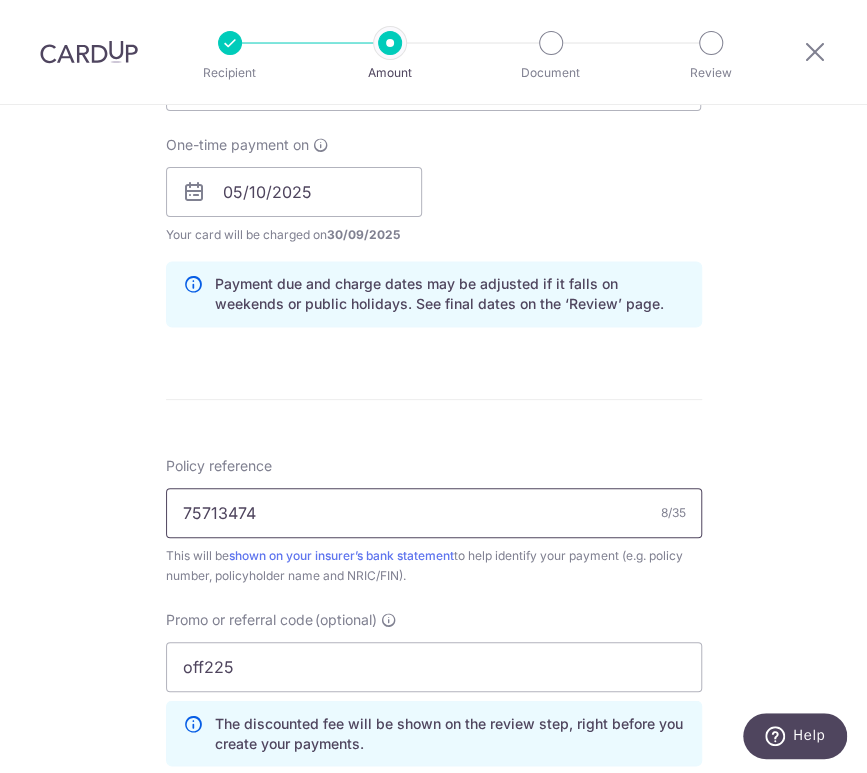 click on "75713474" at bounding box center [434, 513] 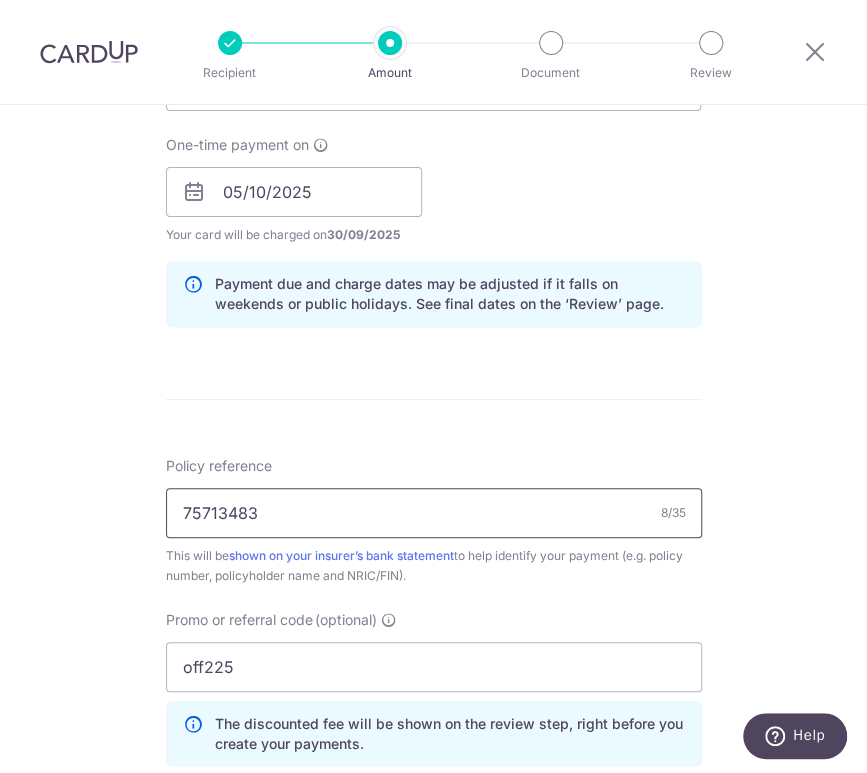 type on "75713483" 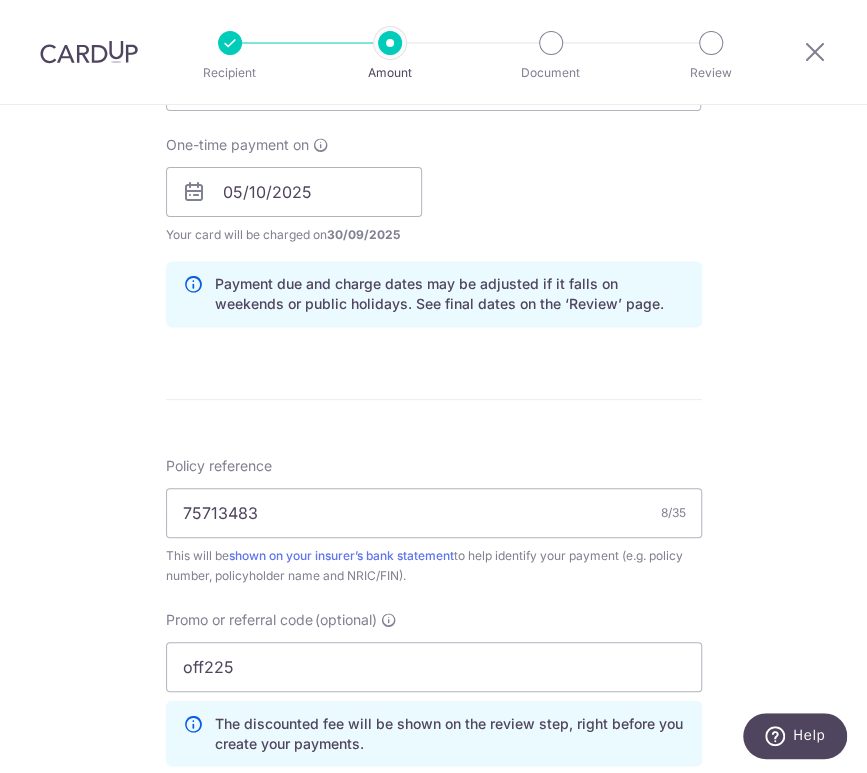 click on "Enter payment amount
SGD
644.00
644.00
Select Card
**** 1722
Add credit card
Your Cards
**** 1722
Secure 256-bit SSL
Text
New card details
Card
Secure 256-bit SSL" at bounding box center (434, 224) 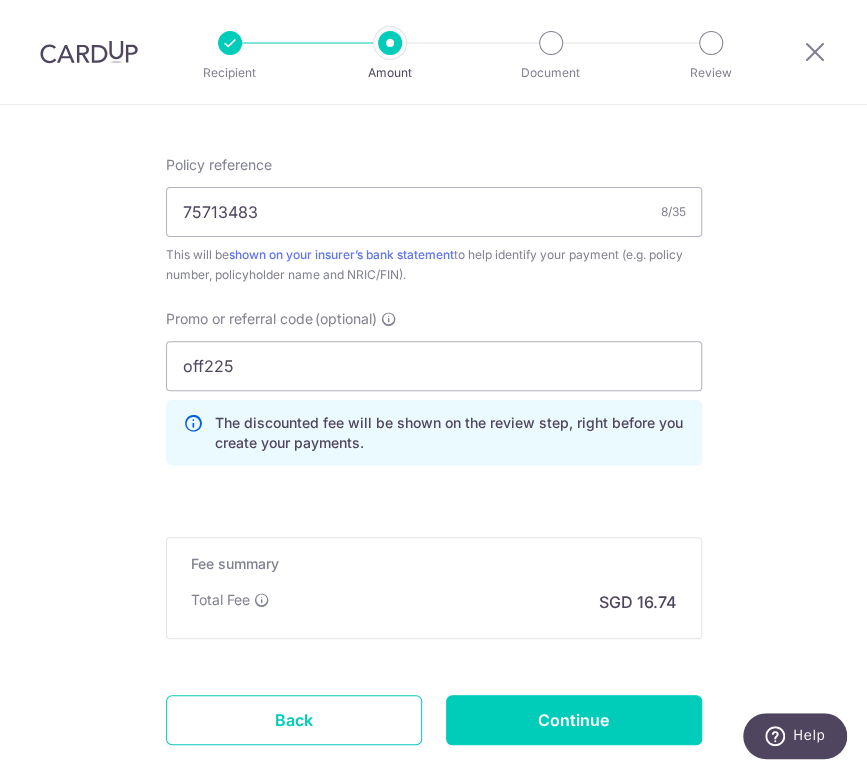 scroll, scrollTop: 1318, scrollLeft: 0, axis: vertical 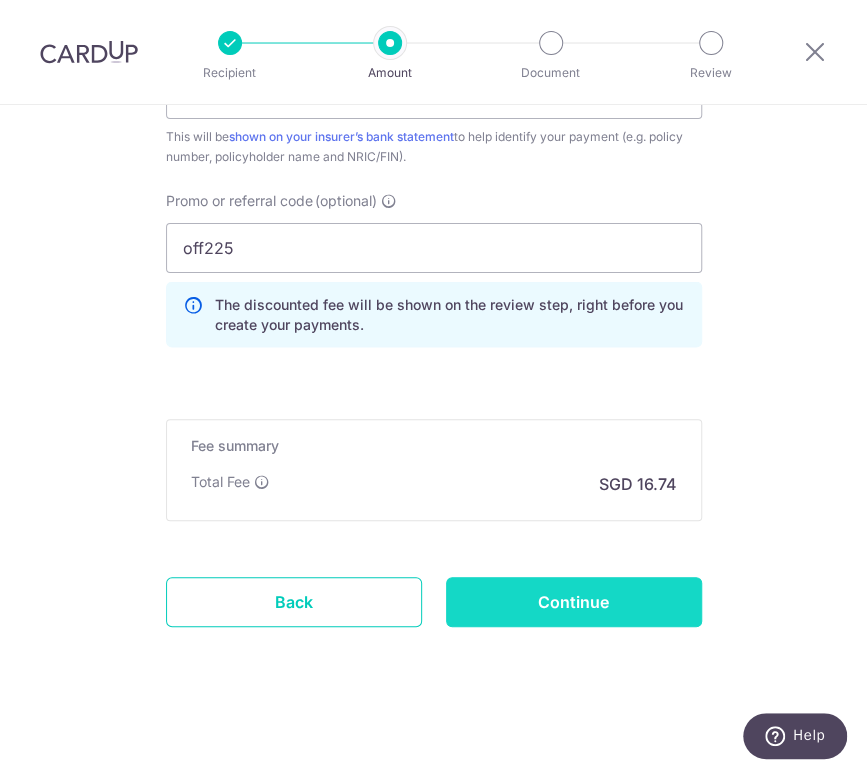 click on "Continue" at bounding box center (574, 602) 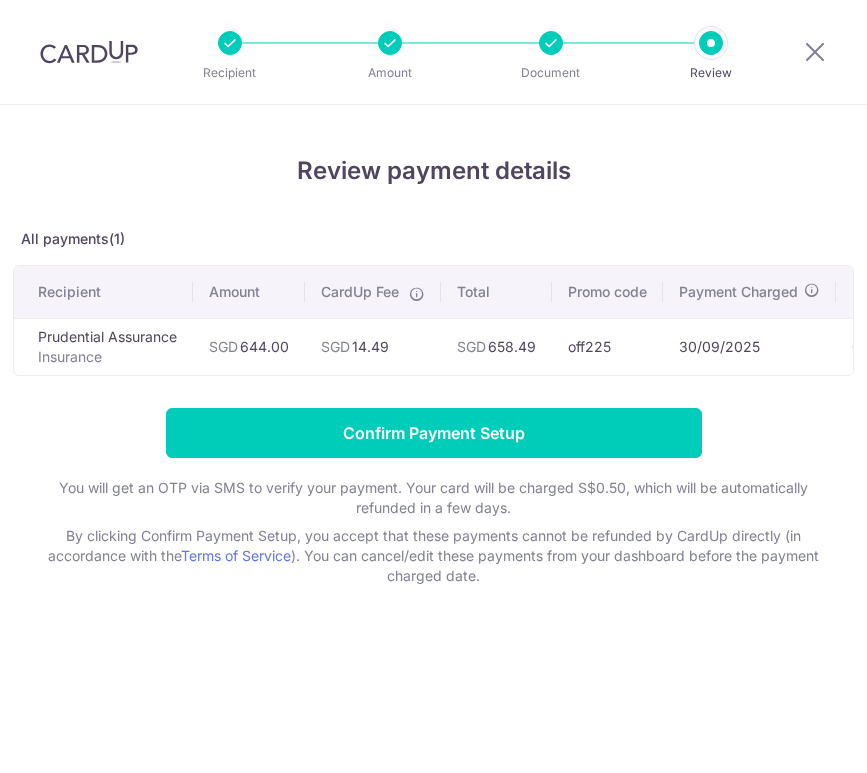 scroll, scrollTop: 0, scrollLeft: 0, axis: both 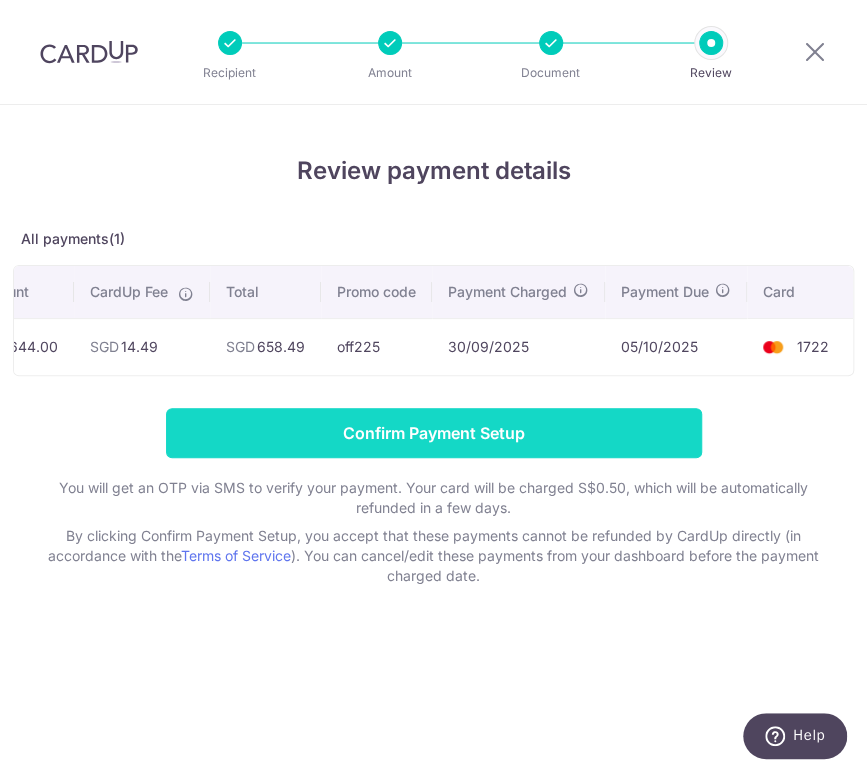 click on "Confirm Payment Setup" at bounding box center (434, 433) 